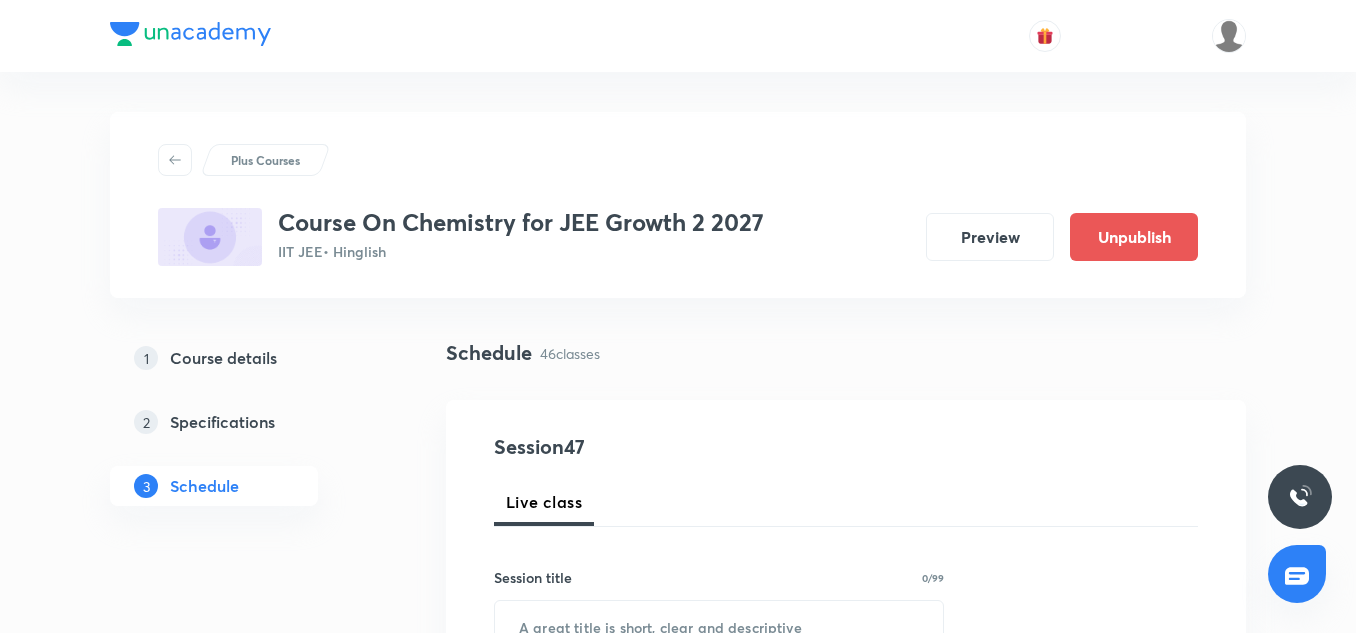 scroll, scrollTop: 1503, scrollLeft: 0, axis: vertical 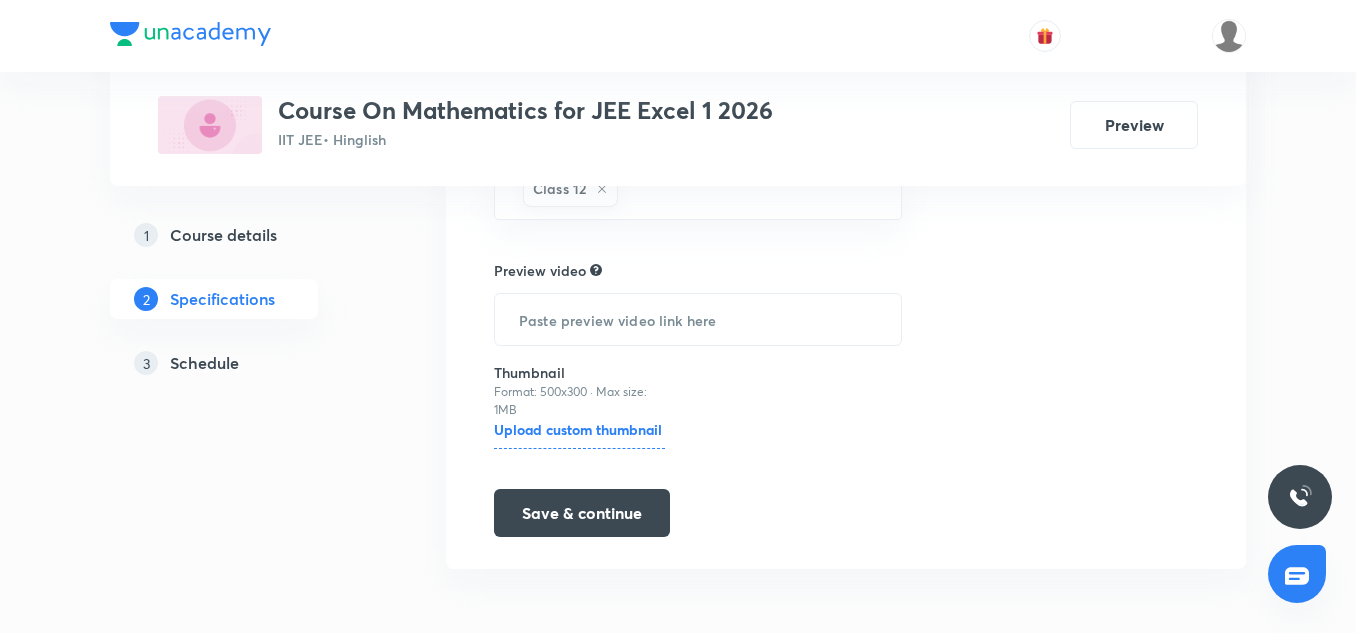 click on "Schedule" at bounding box center [204, 363] 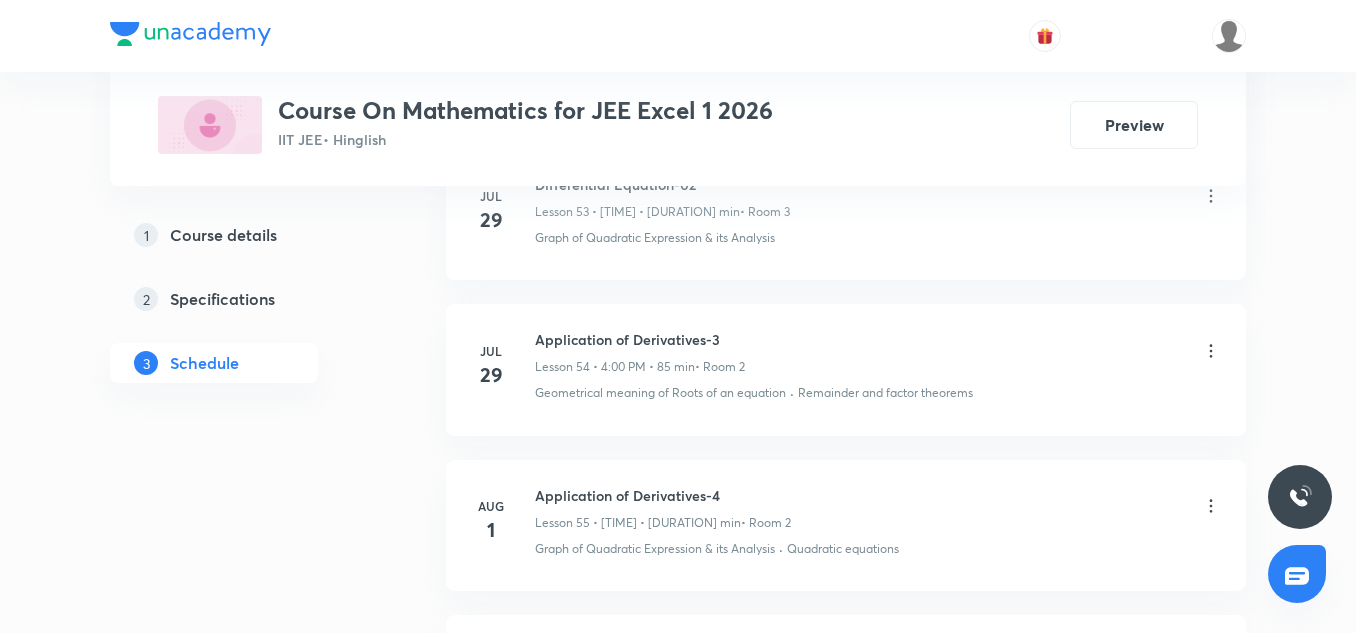 scroll, scrollTop: 9760, scrollLeft: 0, axis: vertical 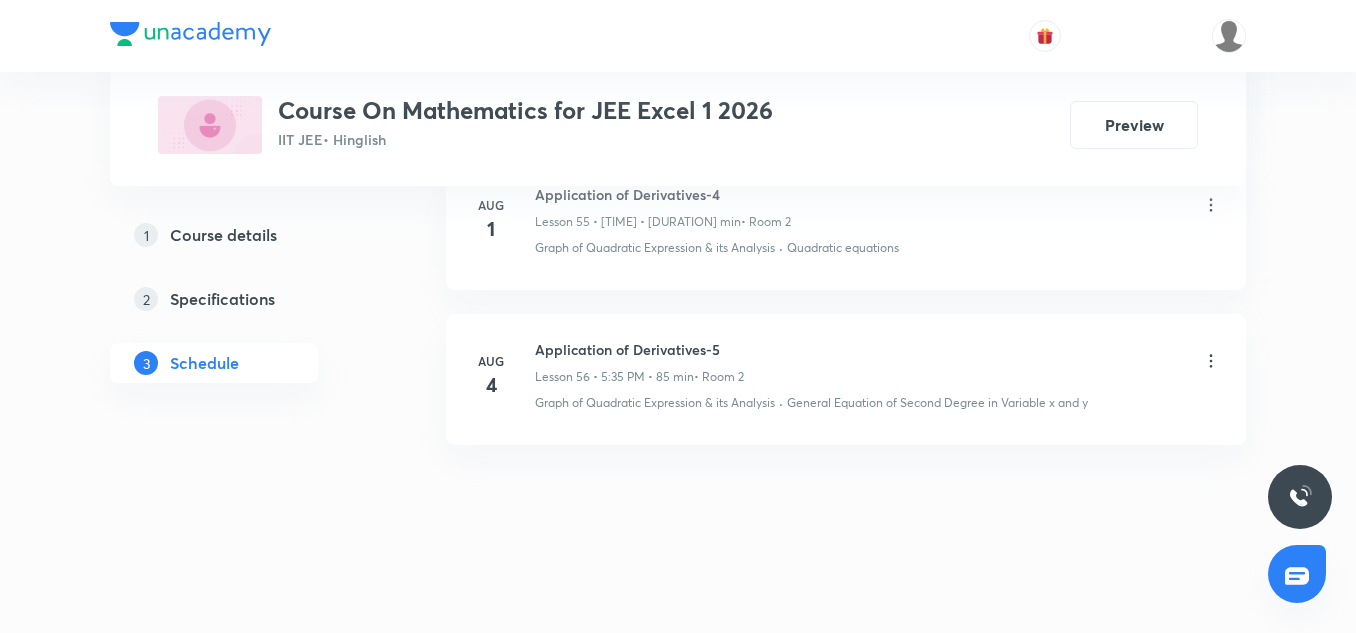 click on "Application of Derivatives-5" at bounding box center [639, 349] 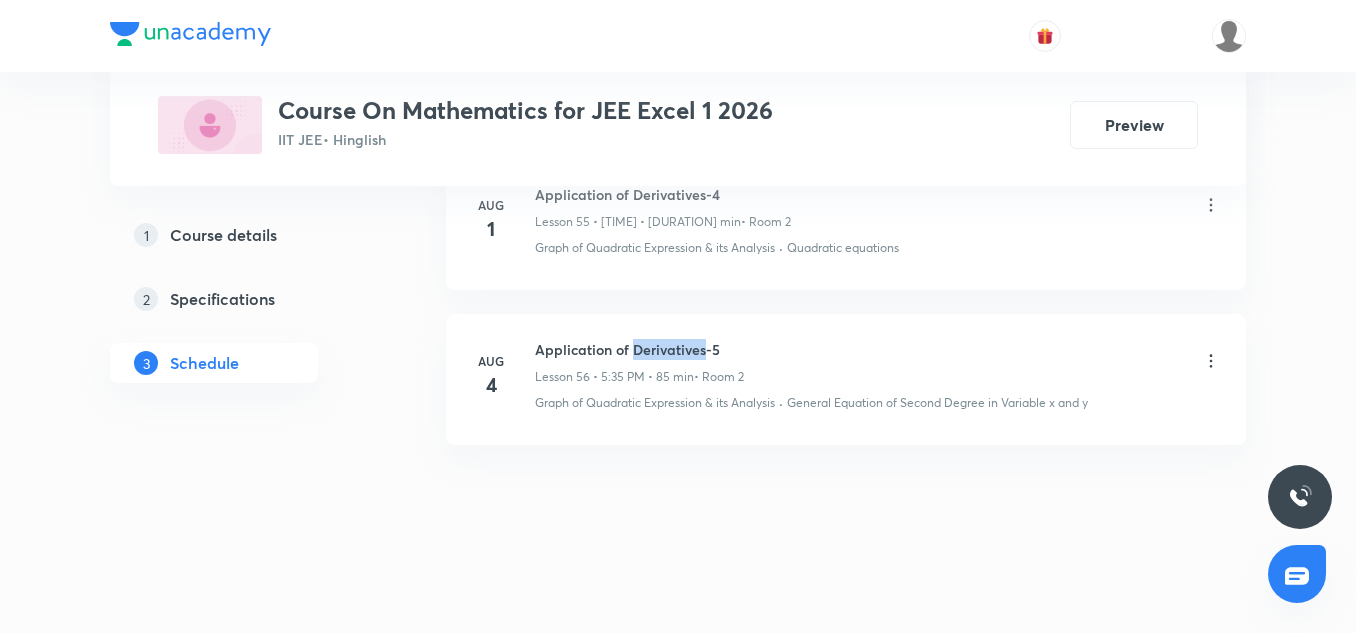 click on "Application of Derivatives-5" at bounding box center (639, 349) 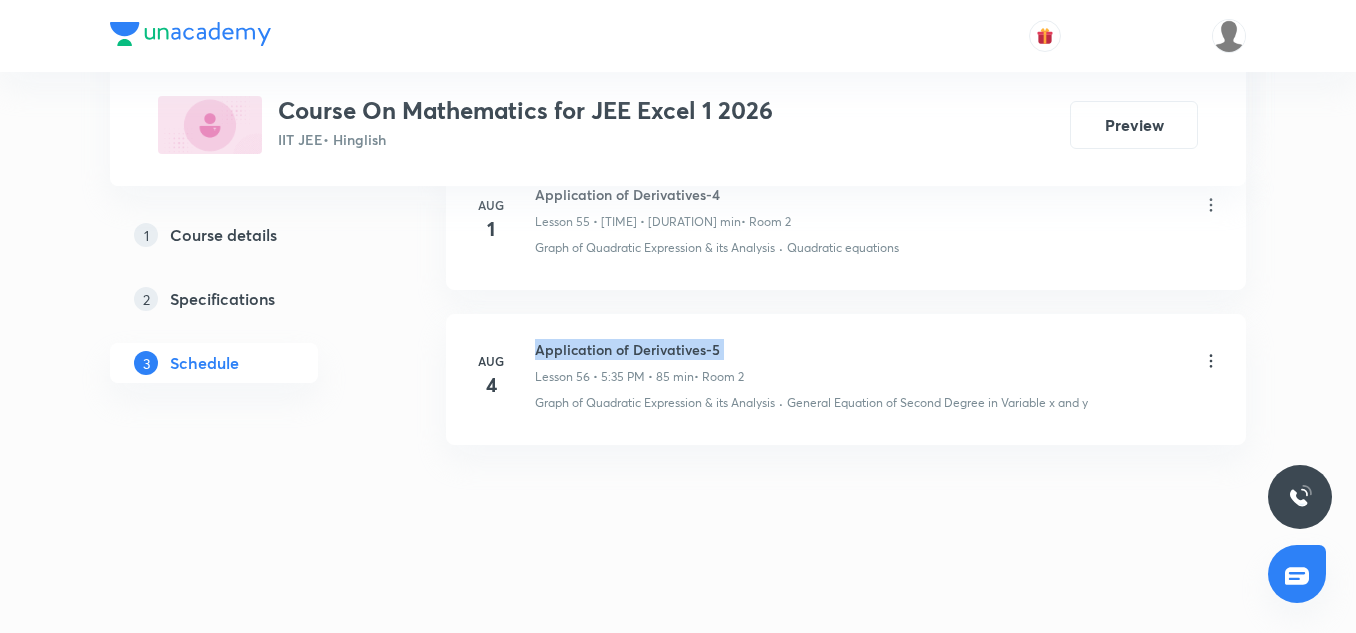 click on "Application of Derivatives-5" at bounding box center (639, 349) 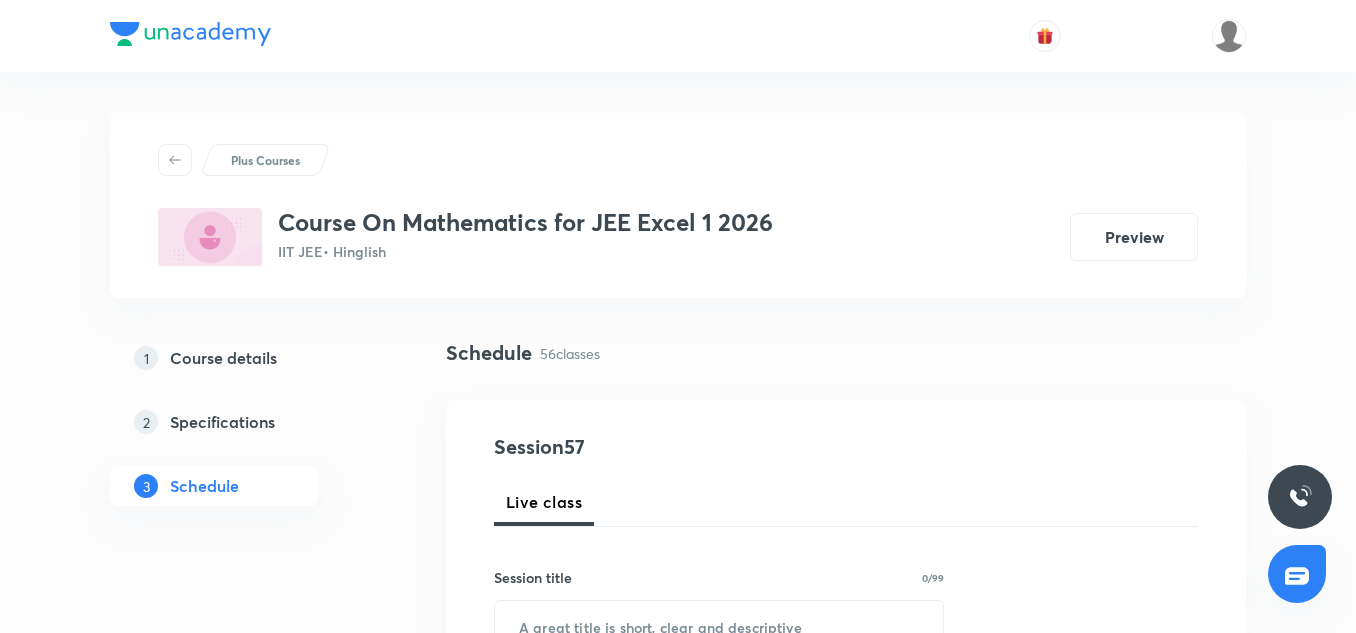 scroll, scrollTop: 364, scrollLeft: 0, axis: vertical 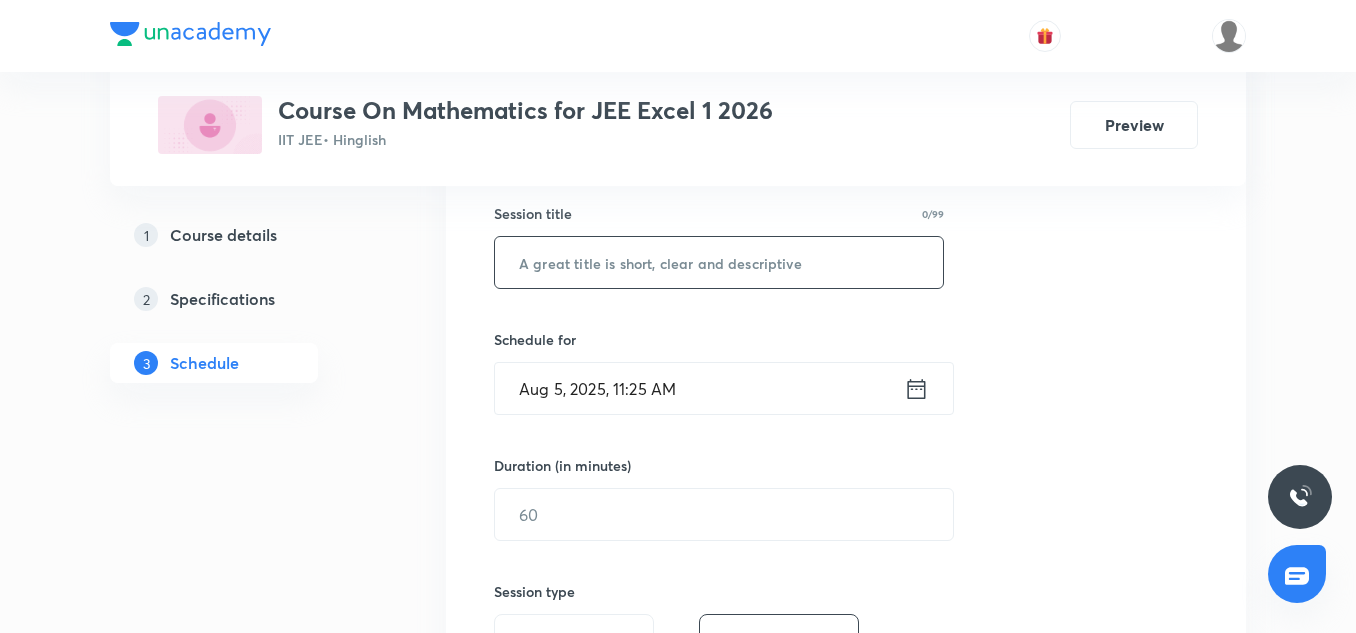 click at bounding box center (719, 262) 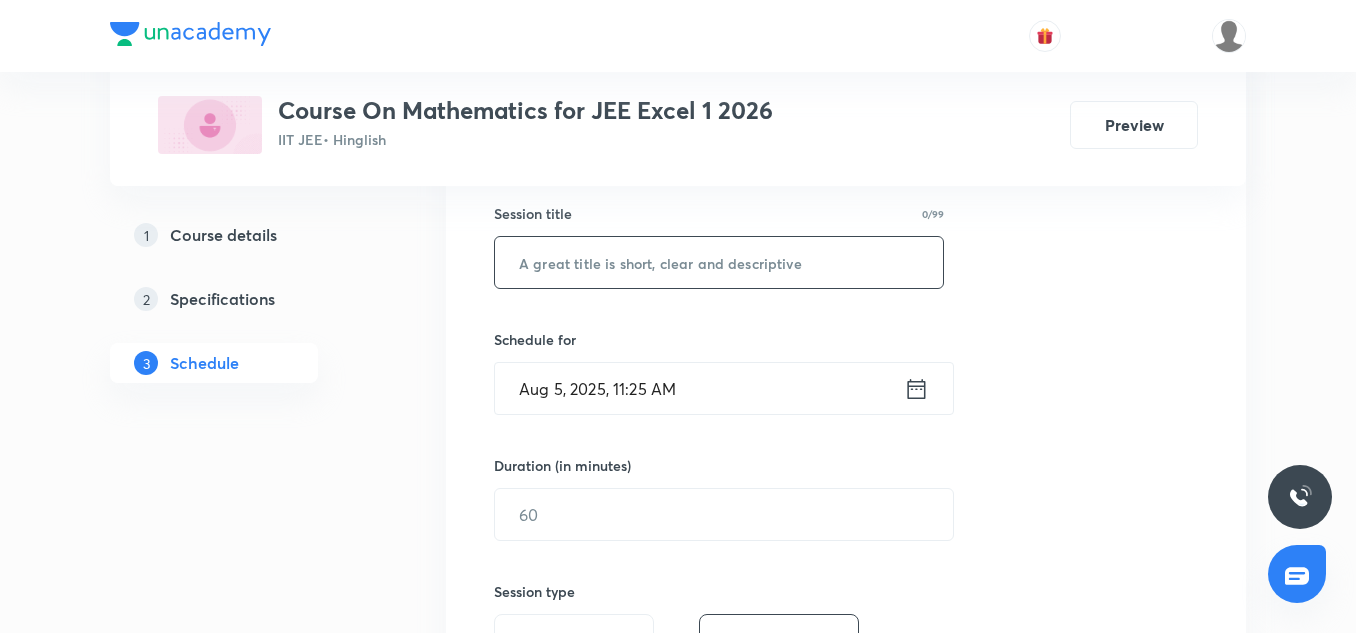 paste on "Application of Derivatives-5" 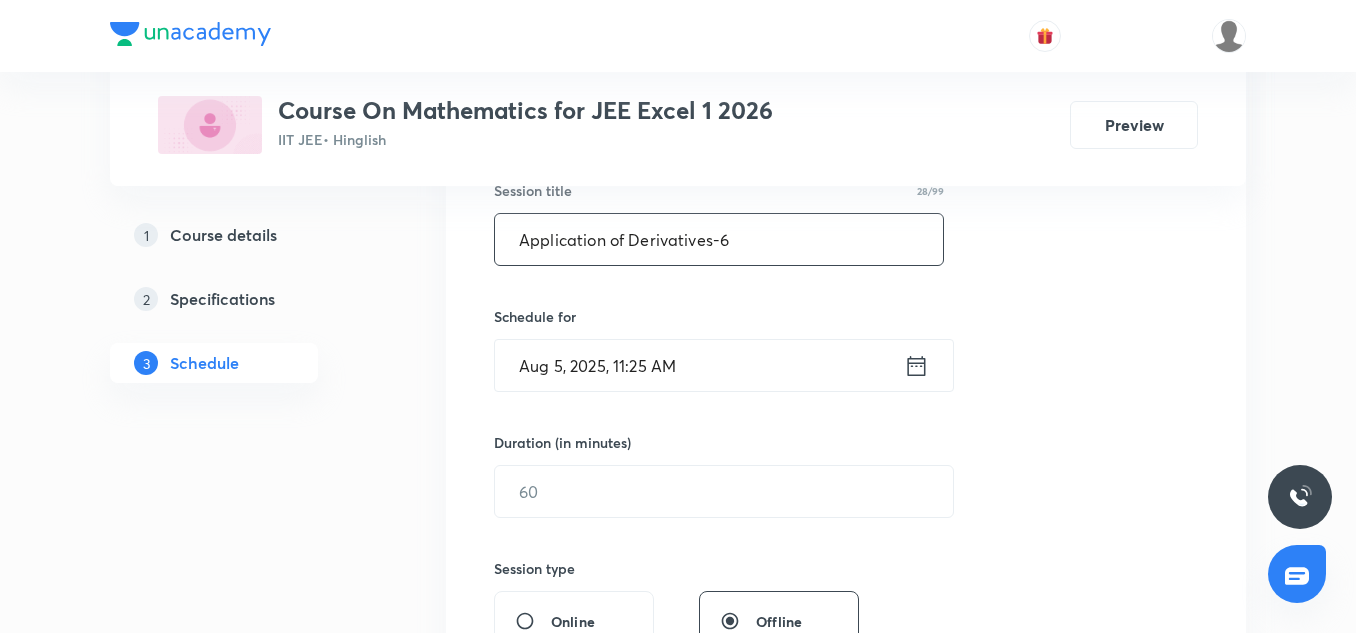 scroll, scrollTop: 391, scrollLeft: 0, axis: vertical 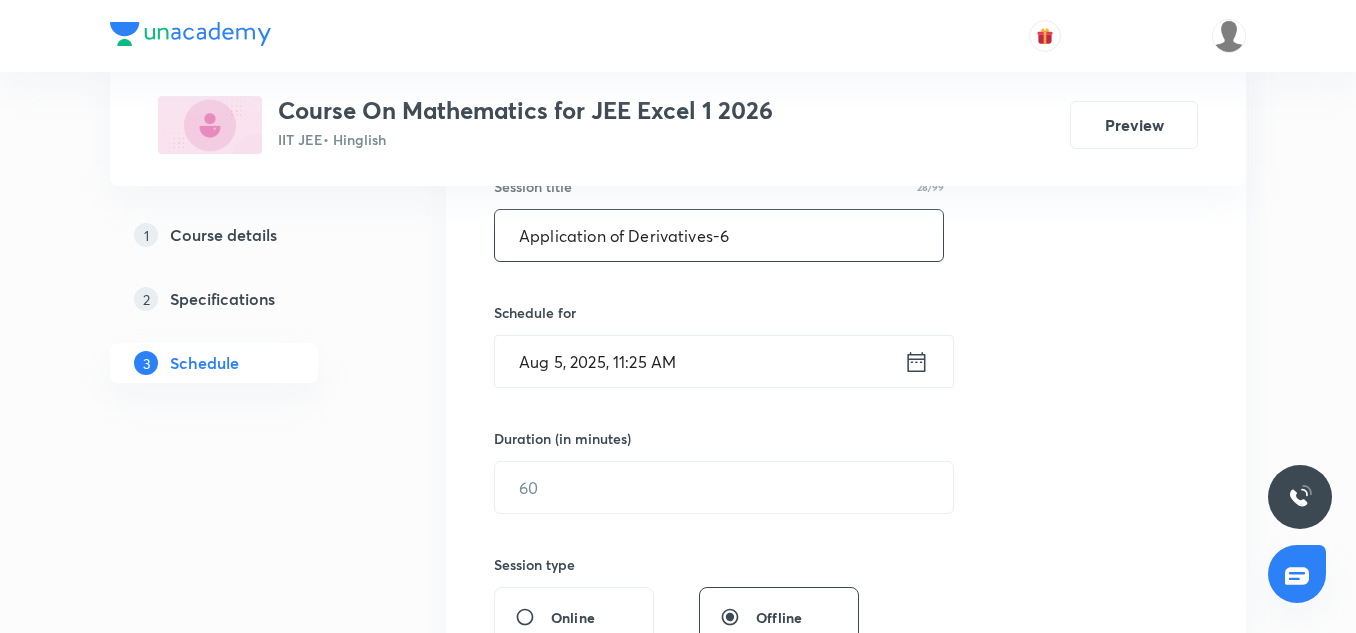 type on "Application of Derivatives-6" 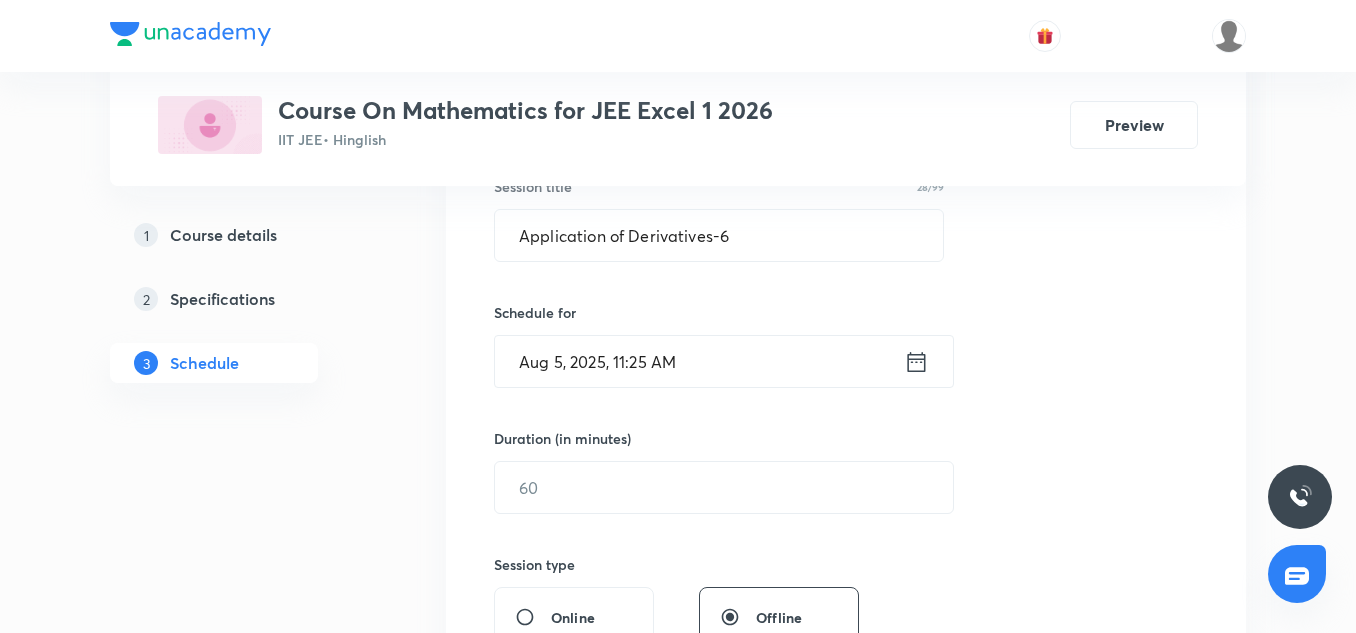 click on "Aug 5, 2025, 11:25 AM" at bounding box center (699, 361) 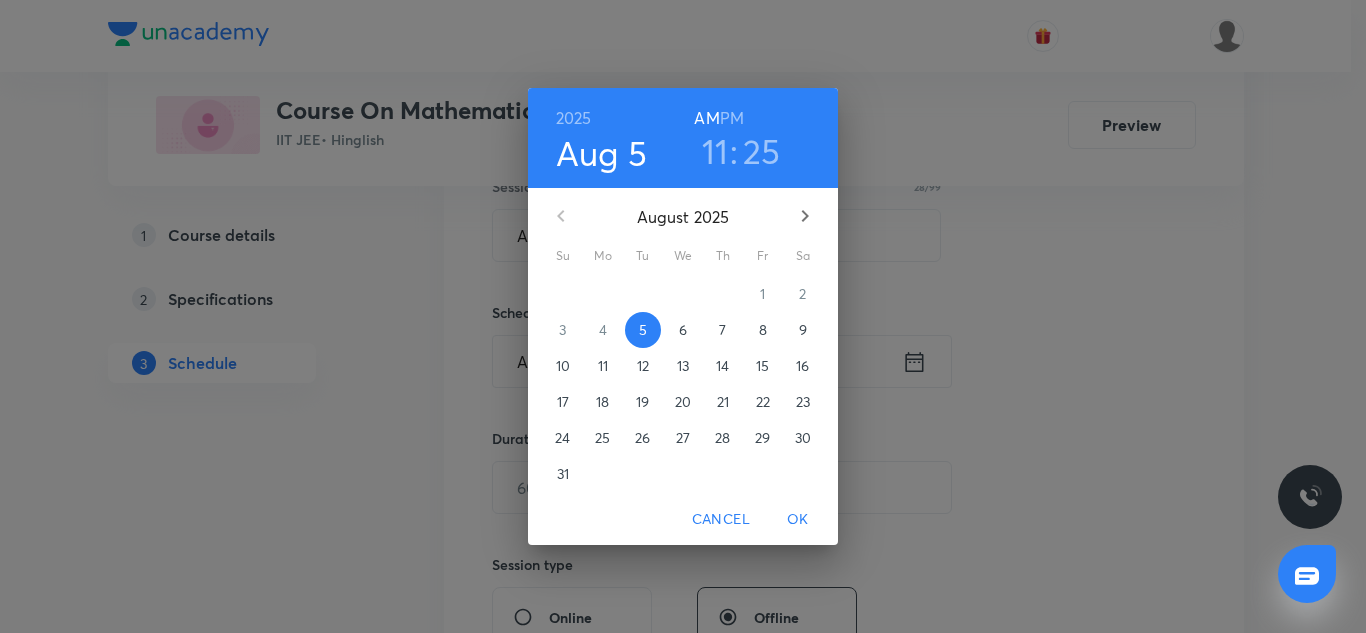 click on "PM" at bounding box center (732, 118) 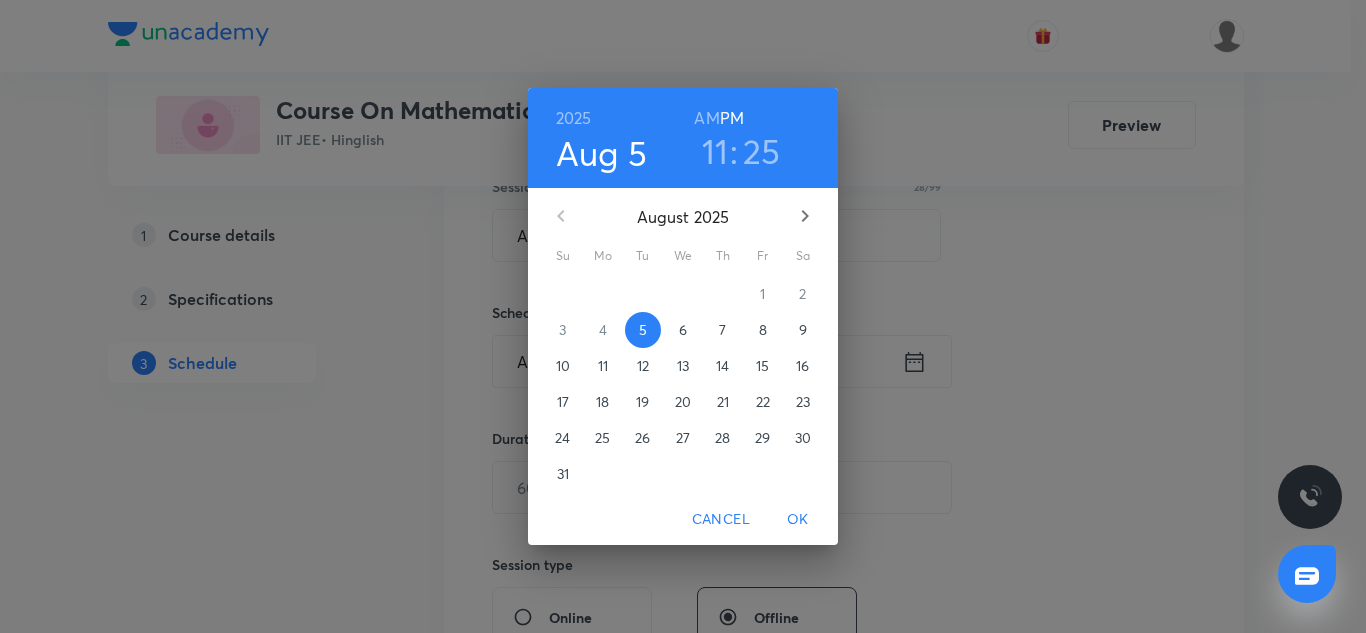 click on "11" at bounding box center [715, 151] 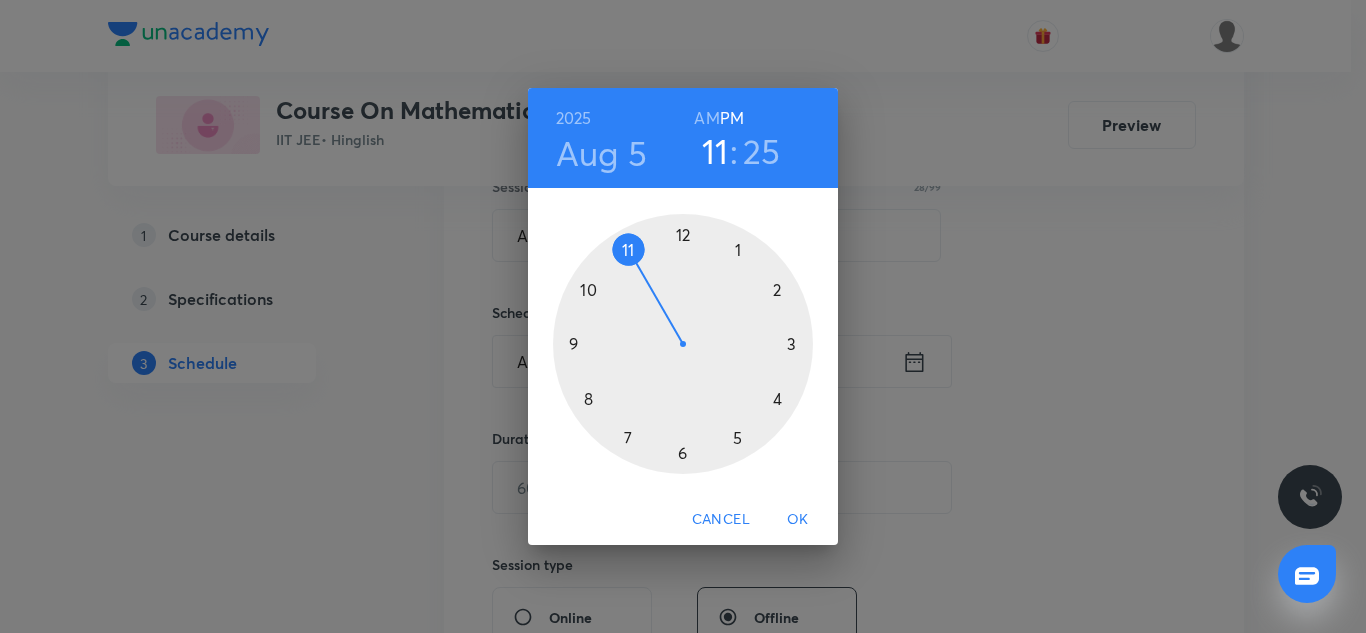 click at bounding box center (683, 344) 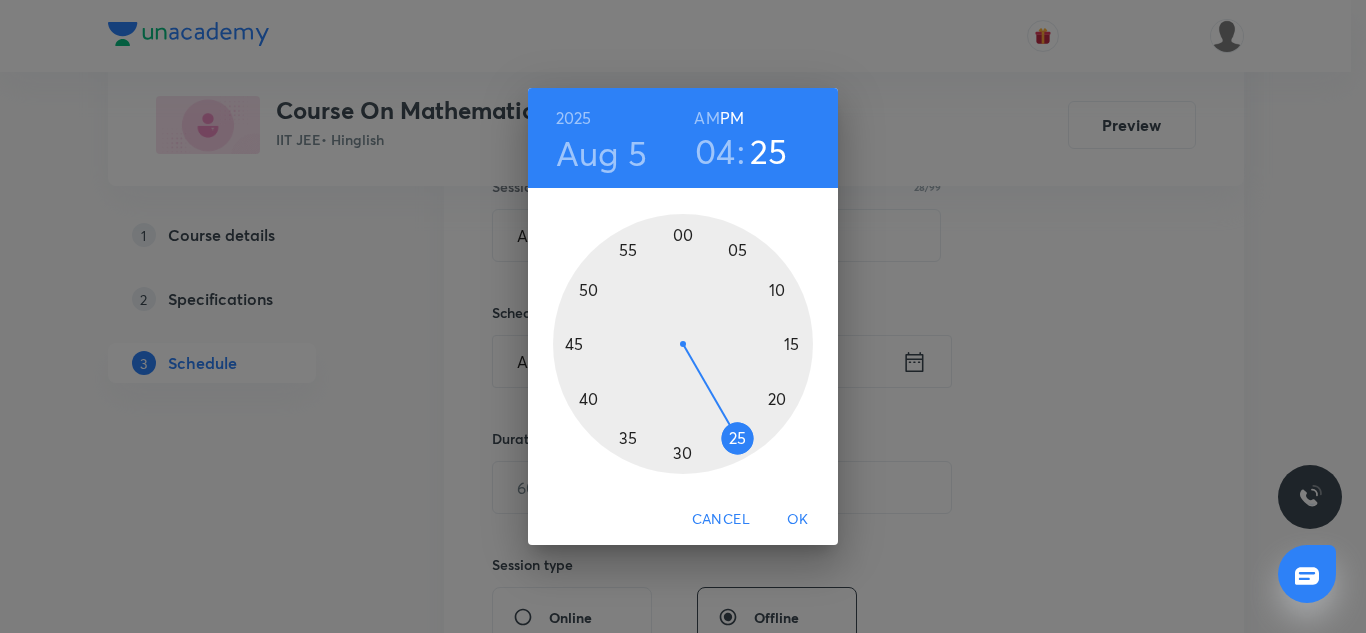 click at bounding box center [683, 344] 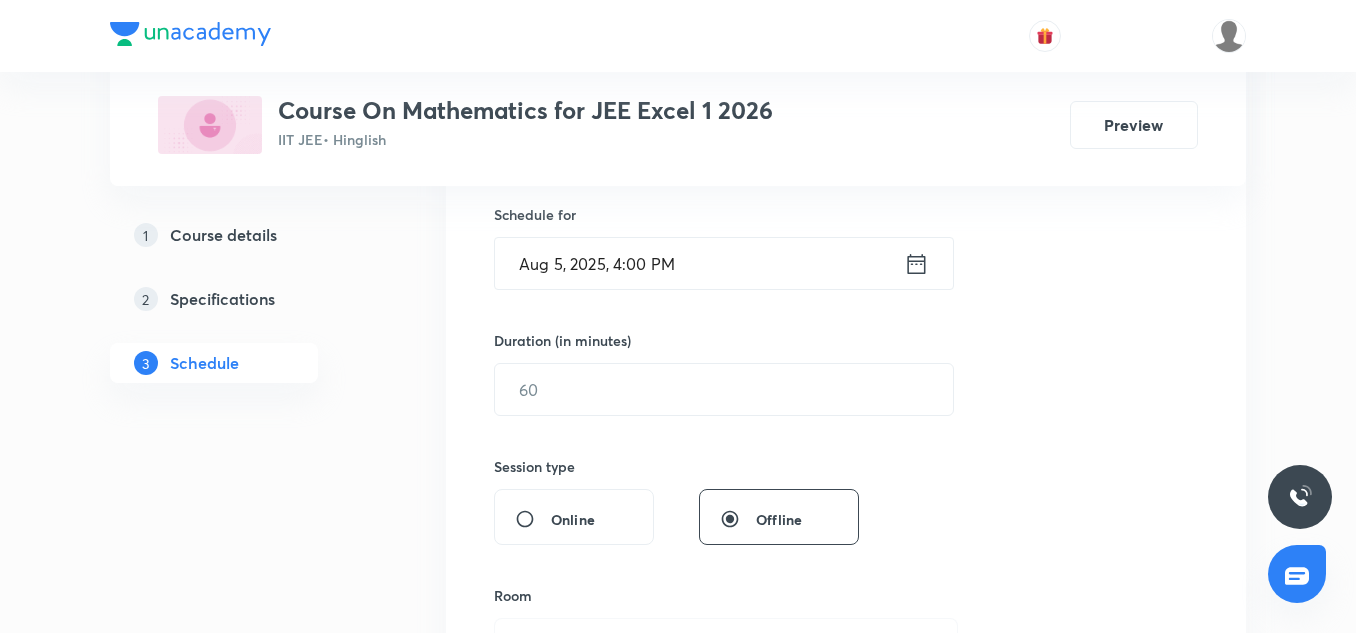 scroll, scrollTop: 490, scrollLeft: 0, axis: vertical 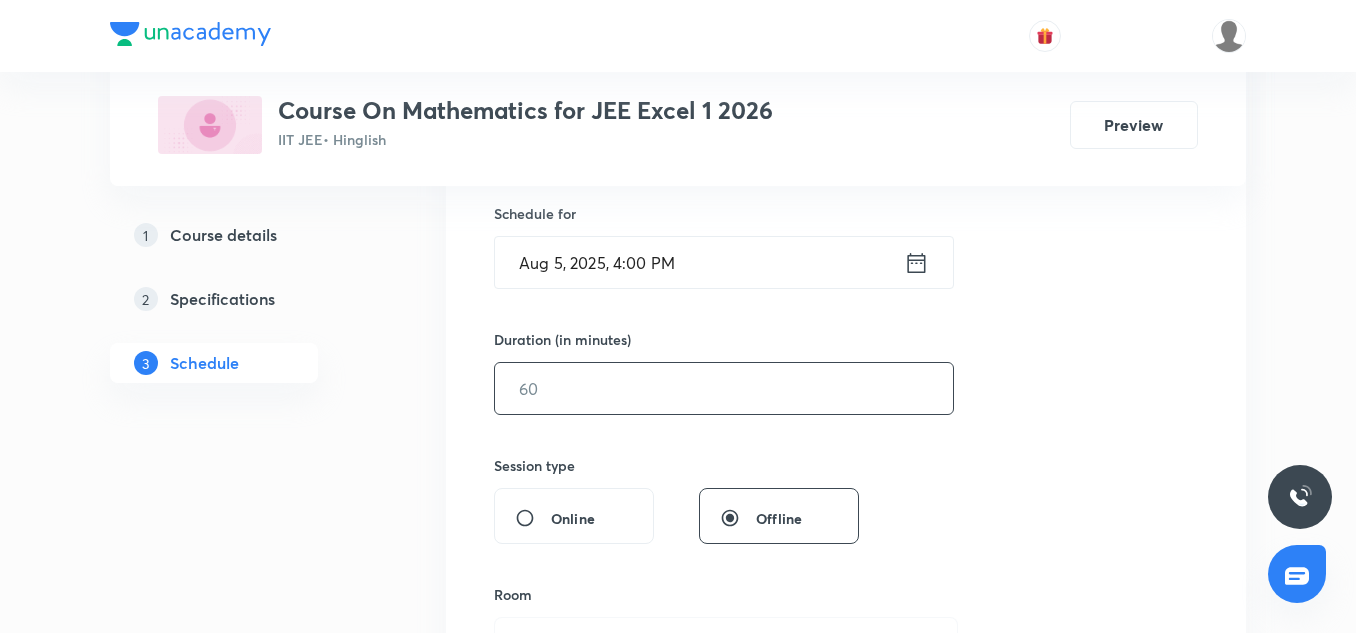 click at bounding box center (724, 388) 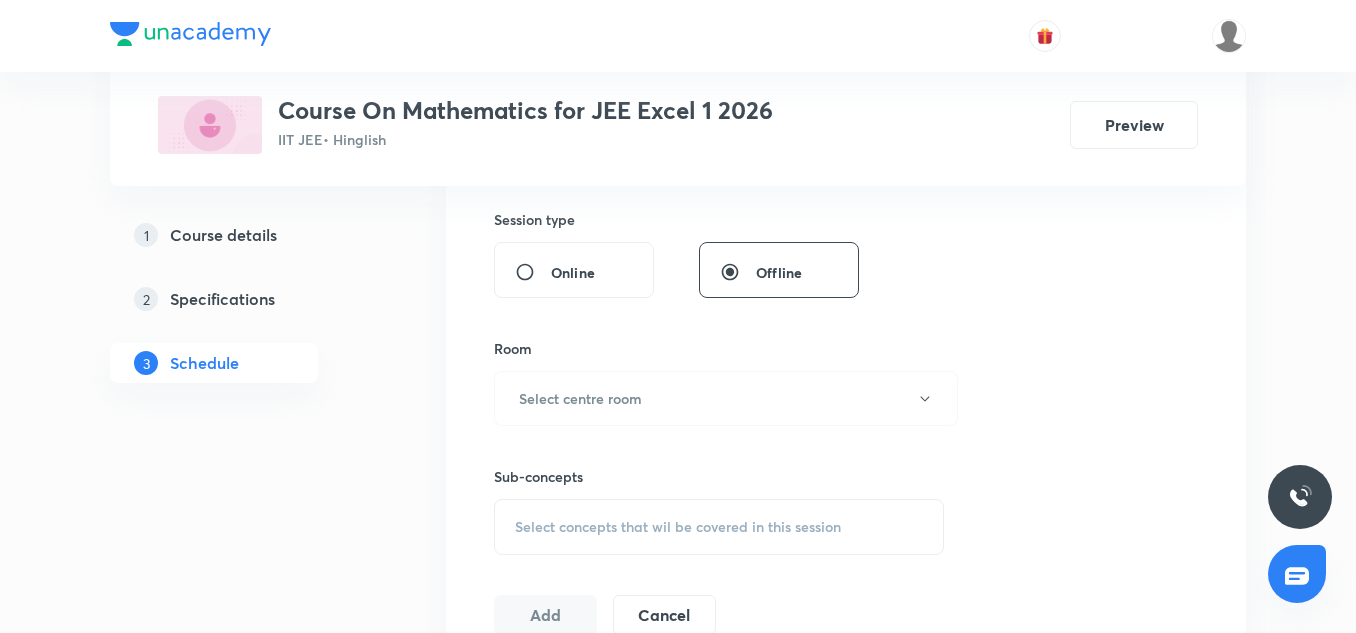 scroll, scrollTop: 737, scrollLeft: 0, axis: vertical 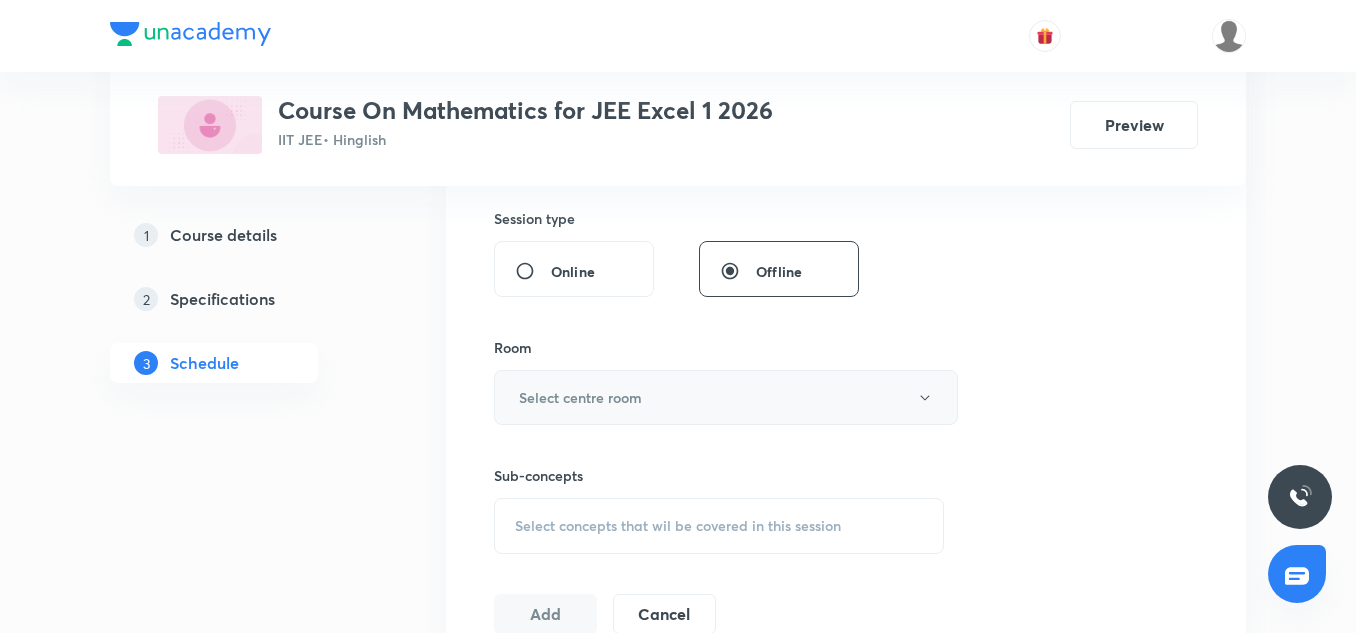 type on "85" 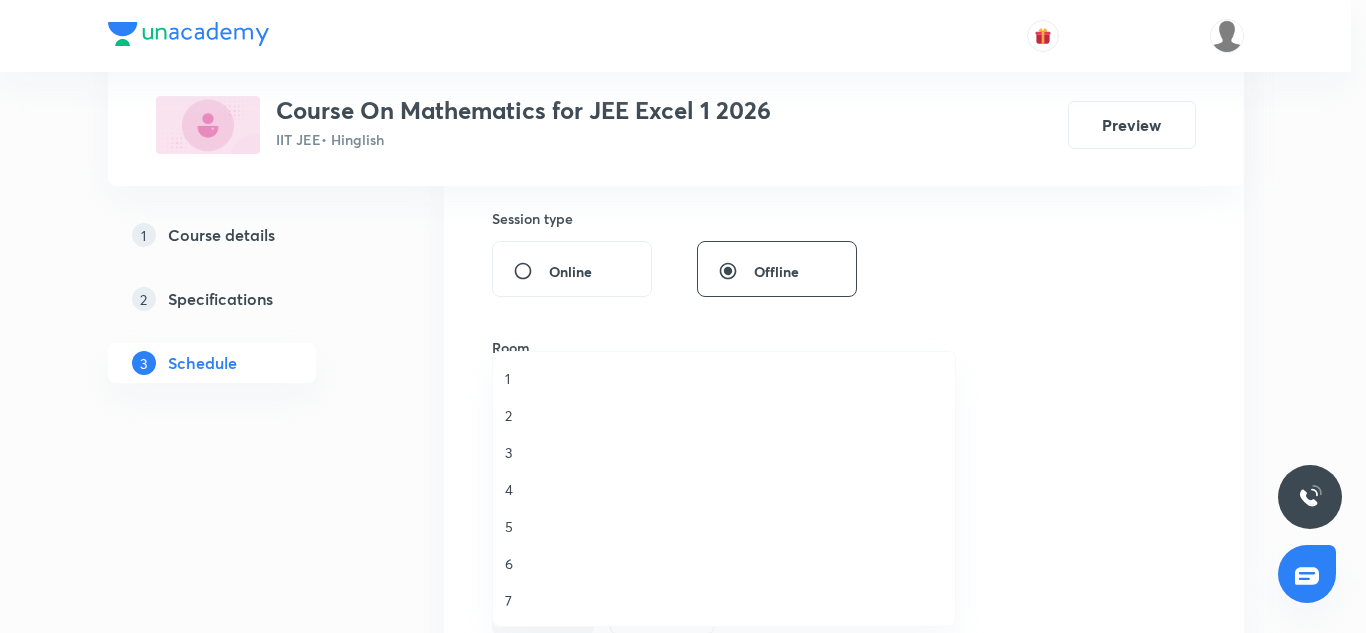 click on "2" at bounding box center (724, 415) 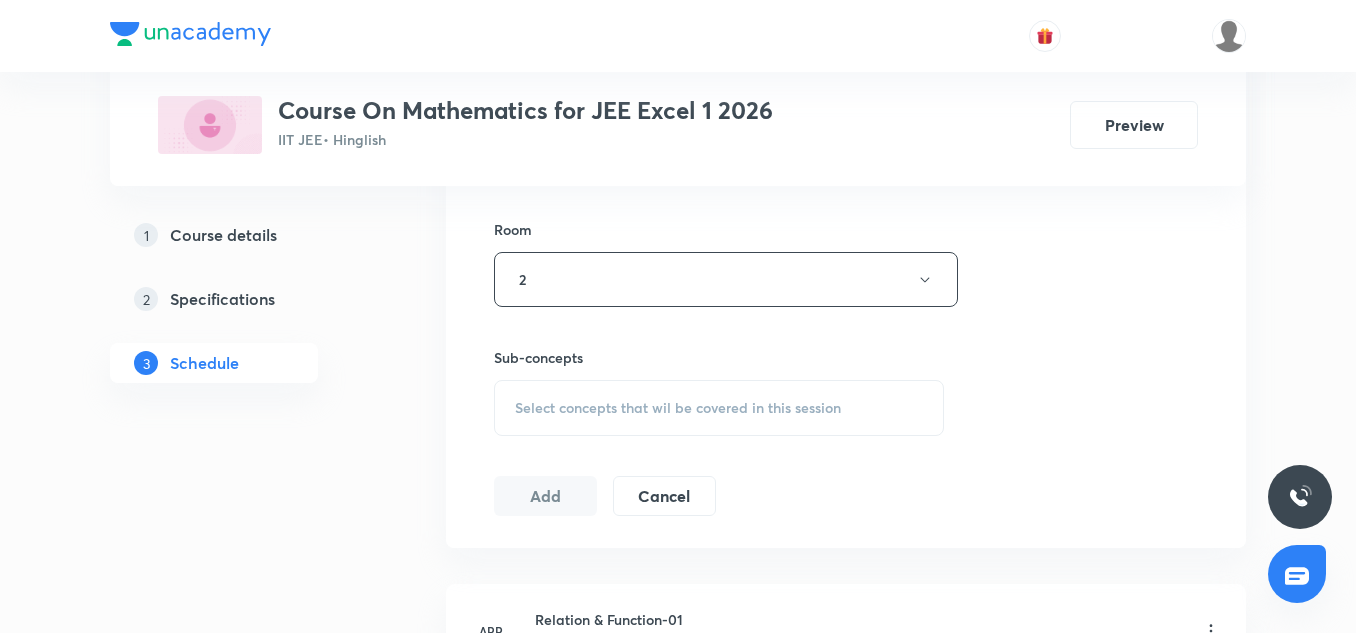 scroll, scrollTop: 856, scrollLeft: 0, axis: vertical 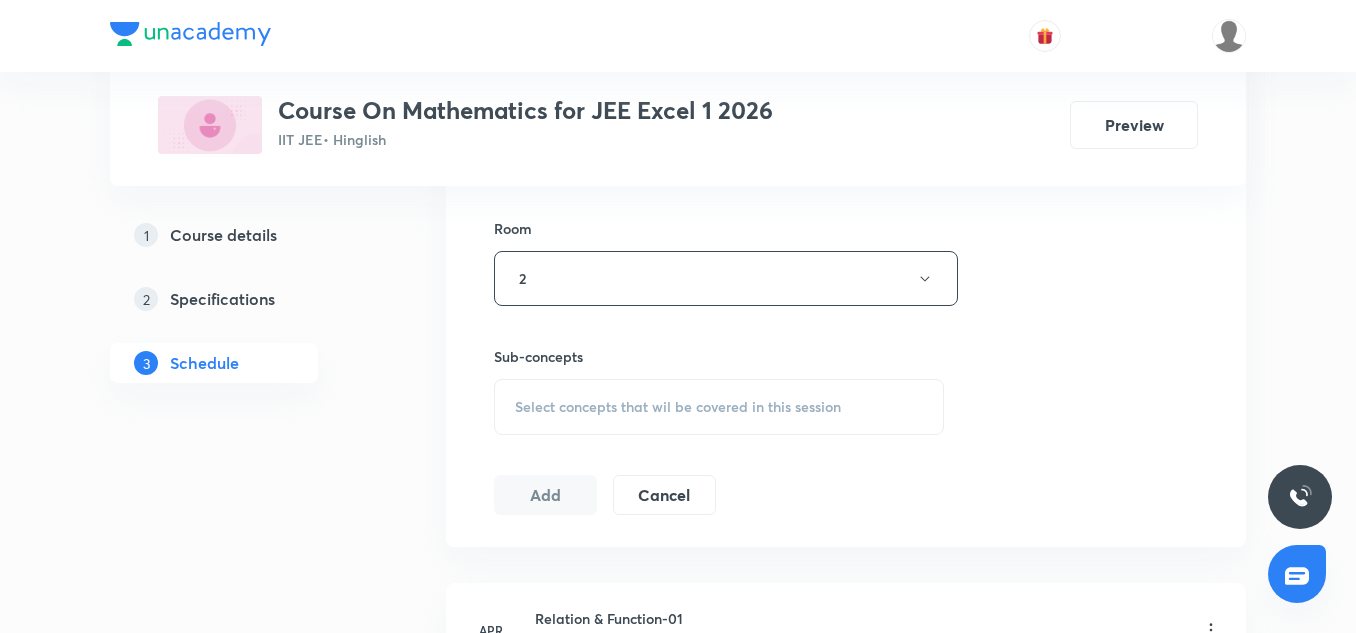 click on "Session  57 Live class Session title 28/99 Application of Derivatives-6 ​ Schedule for [DATE], [TIME] ​ Duration (in minutes) [DURATION] ​   Session type Online Offline Room 2 Sub-concepts Select concepts that wil be covered in this session Add Cancel" at bounding box center (846, 45) 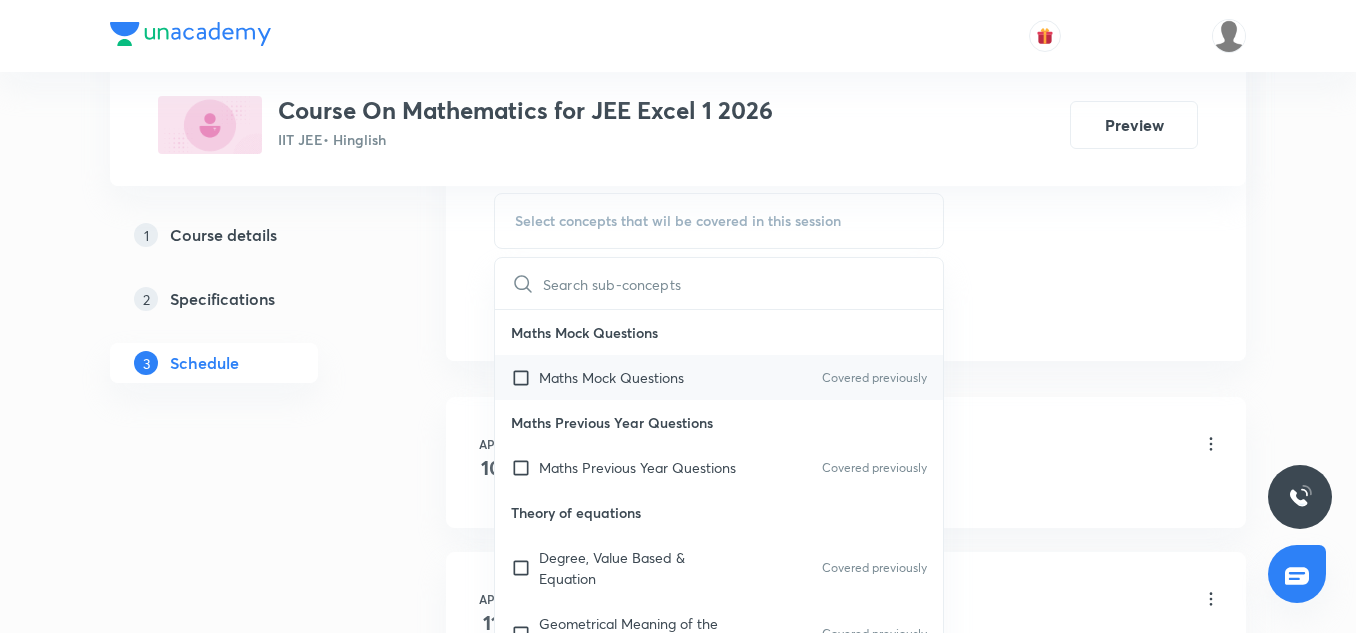 scroll, scrollTop: 1043, scrollLeft: 0, axis: vertical 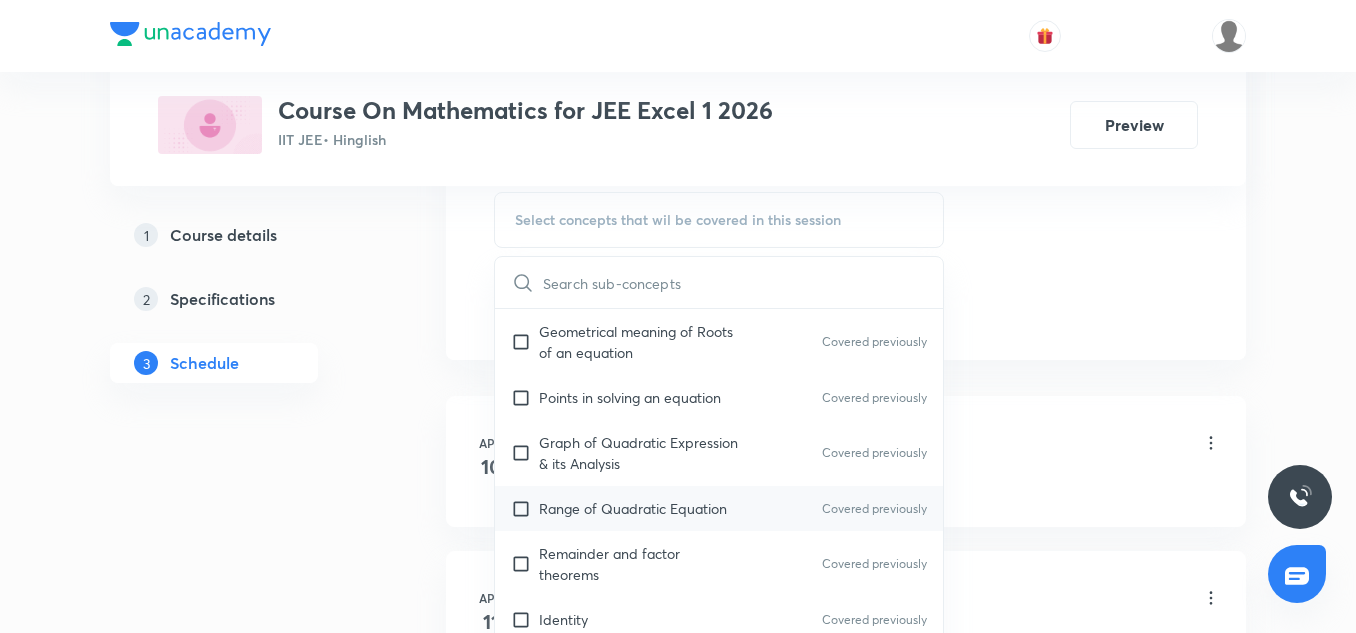 click on "Range of Quadratic Equation Covered previously" at bounding box center [719, 508] 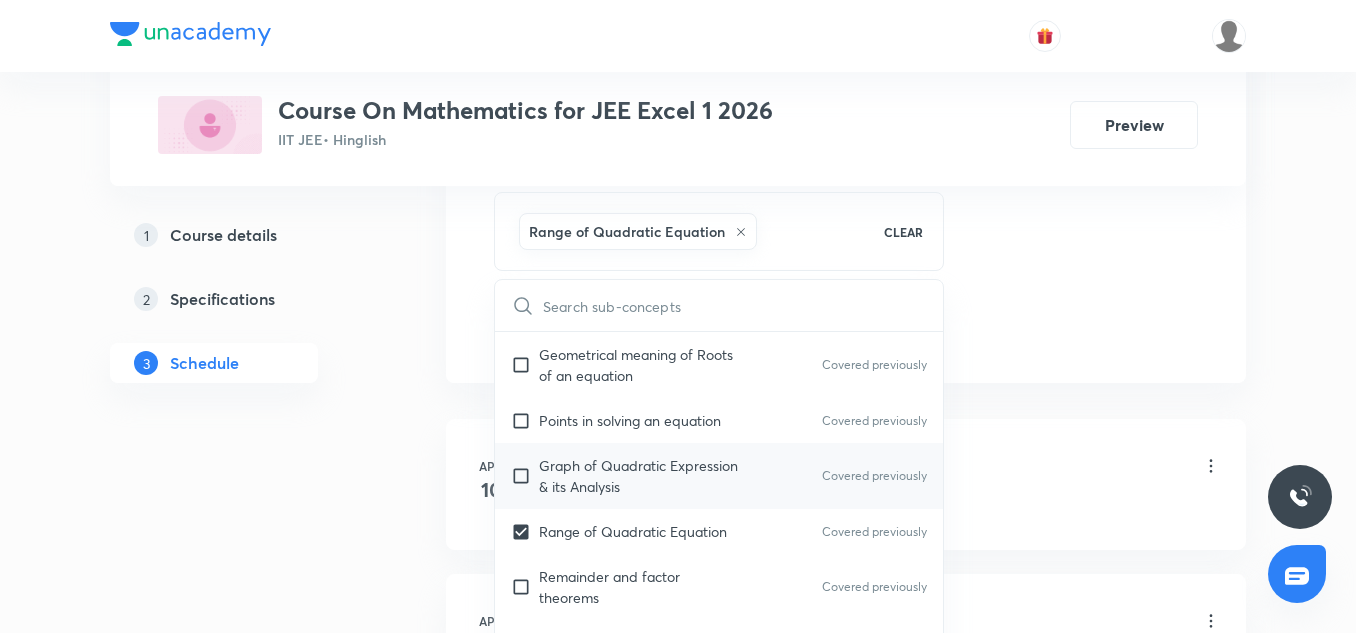 click on "Graph of Quadratic Expression & its Analysis Covered previously" at bounding box center [719, 476] 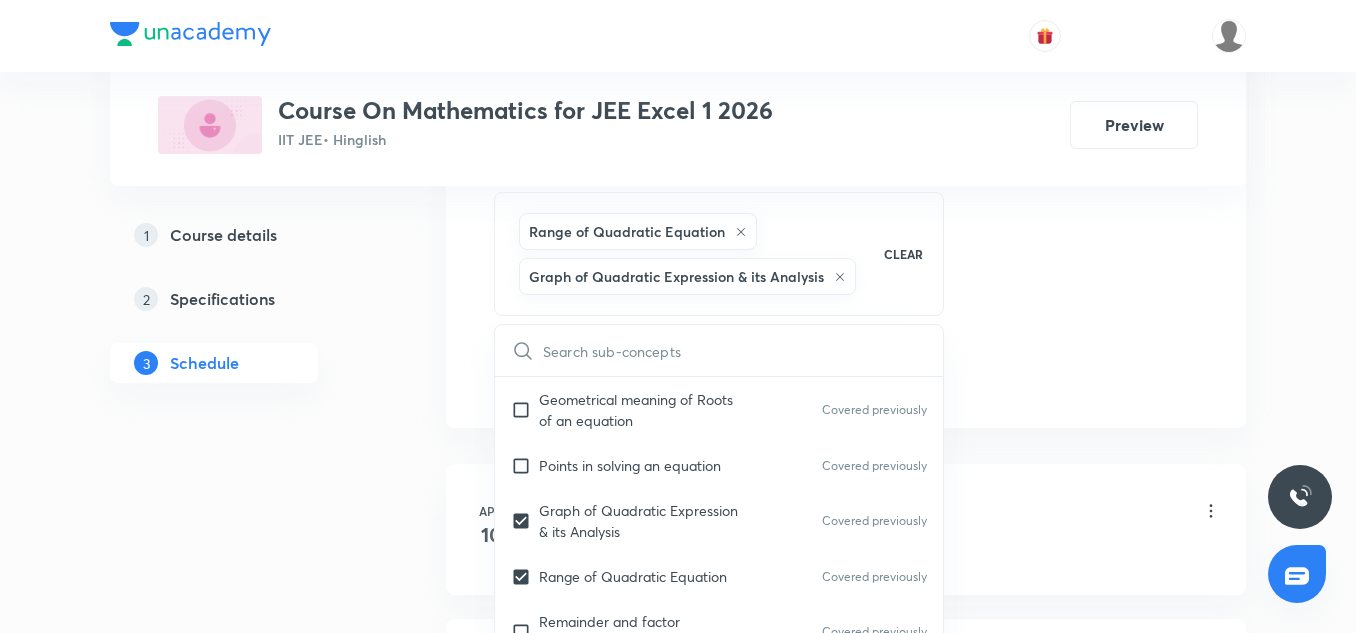 click on "Session  57 Live class Session title 28/99 Application of Derivatives-6 ​ Schedule for [DATE], [TIME] ​ Duration (in minutes) [DURATION] ​   Session type Online Offline Room 2 Sub-concepts Range of Quadratic Equation Graph of Quadratic Expression & its Analysis CLEAR ​ Maths Mock Questions Maths Mock Questions Covered previously Maths Previous Year Questions Maths Previous Year Questions Covered previously Theory of equations Degree, Value Based & Equation Covered previously Geometrical Meaning of the Zeroes of a Polynomial Covered previously Location of roots Covered previously Geometrical meaning of Roots of an equation Covered previously Points in solving an equation Covered previously Graph of Quadratic Expression & its Analysis Covered previously Range of Quadratic Equation Covered previously Remainder and factor theorems Covered previously Identity Covered previously Quadratic equations Covered previously Common Roots Covered previously Location of Roots Covered previously Covered previously Mode" at bounding box center (846, -108) 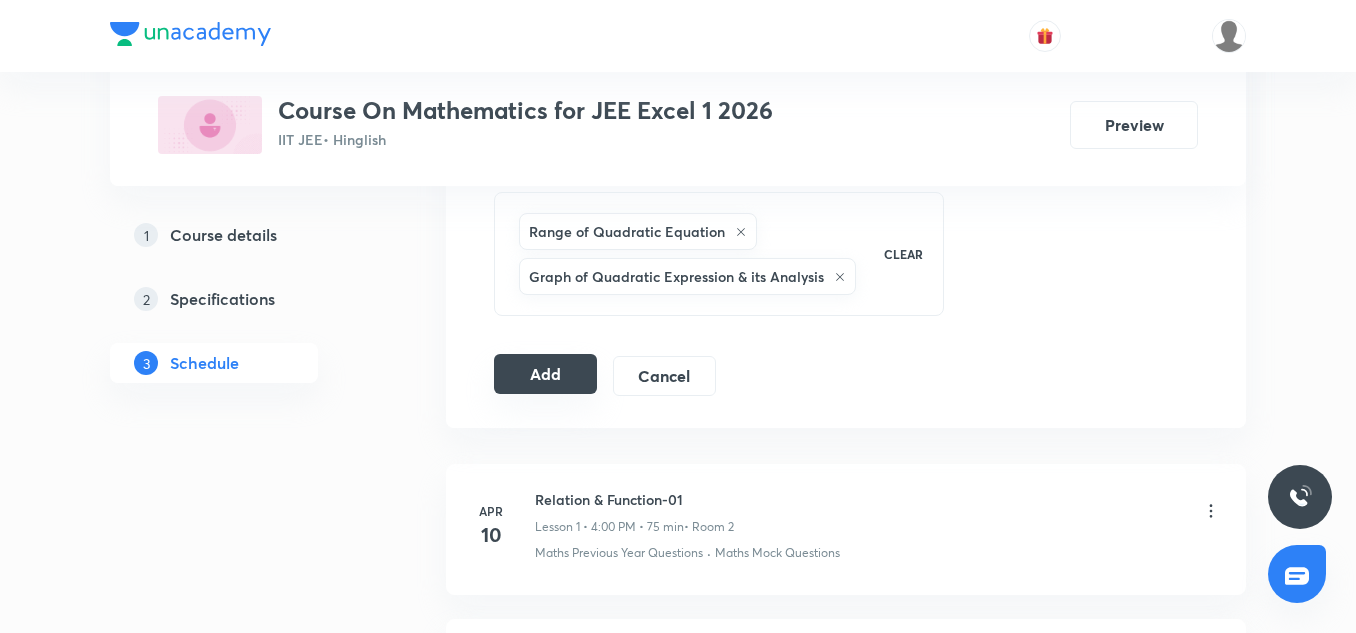 click on "Add" at bounding box center [545, 374] 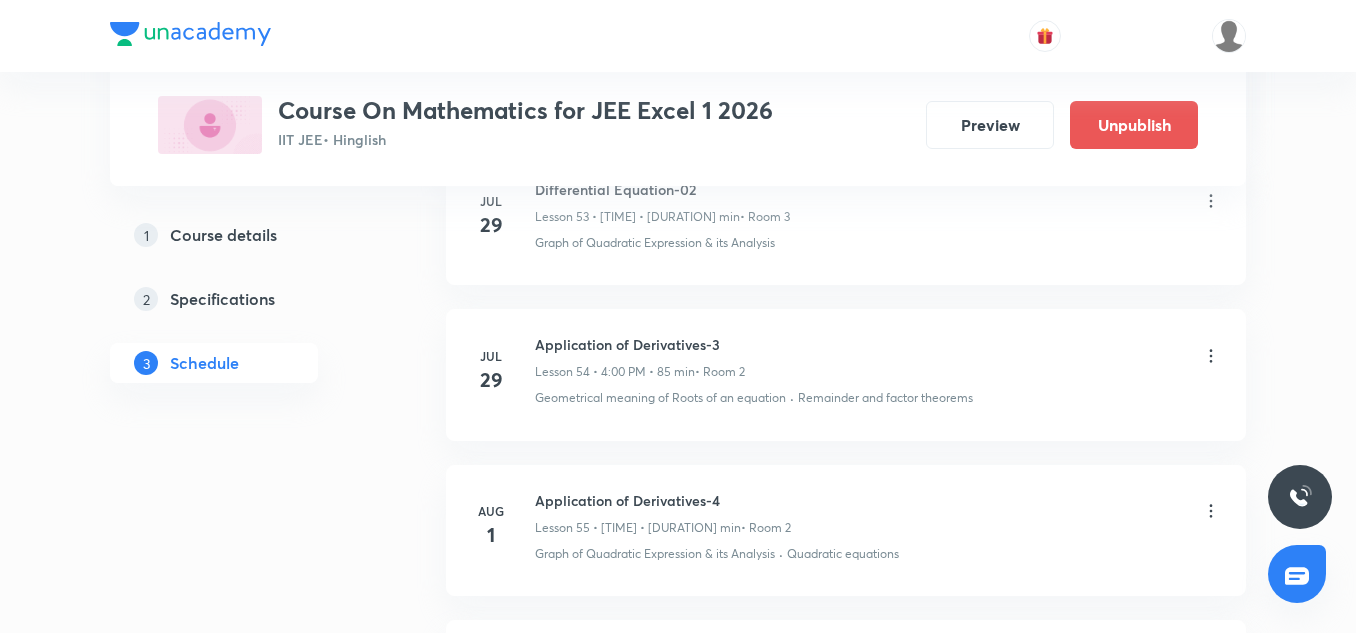 scroll, scrollTop: 8997, scrollLeft: 0, axis: vertical 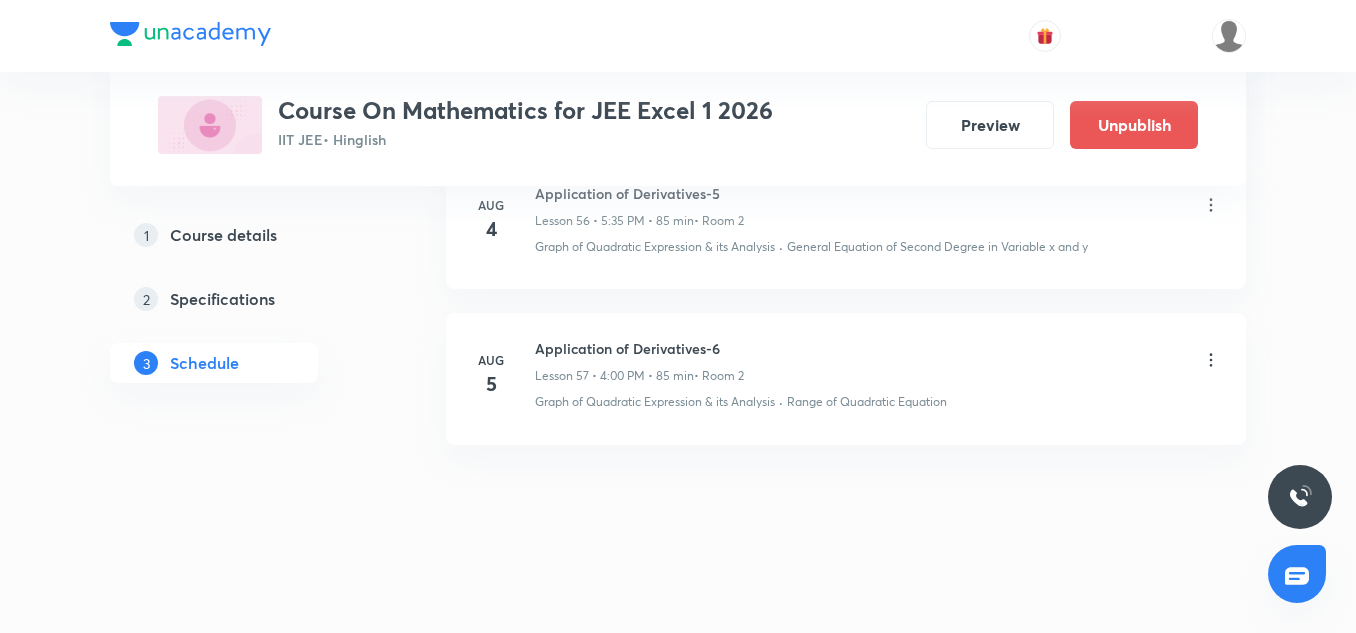 click 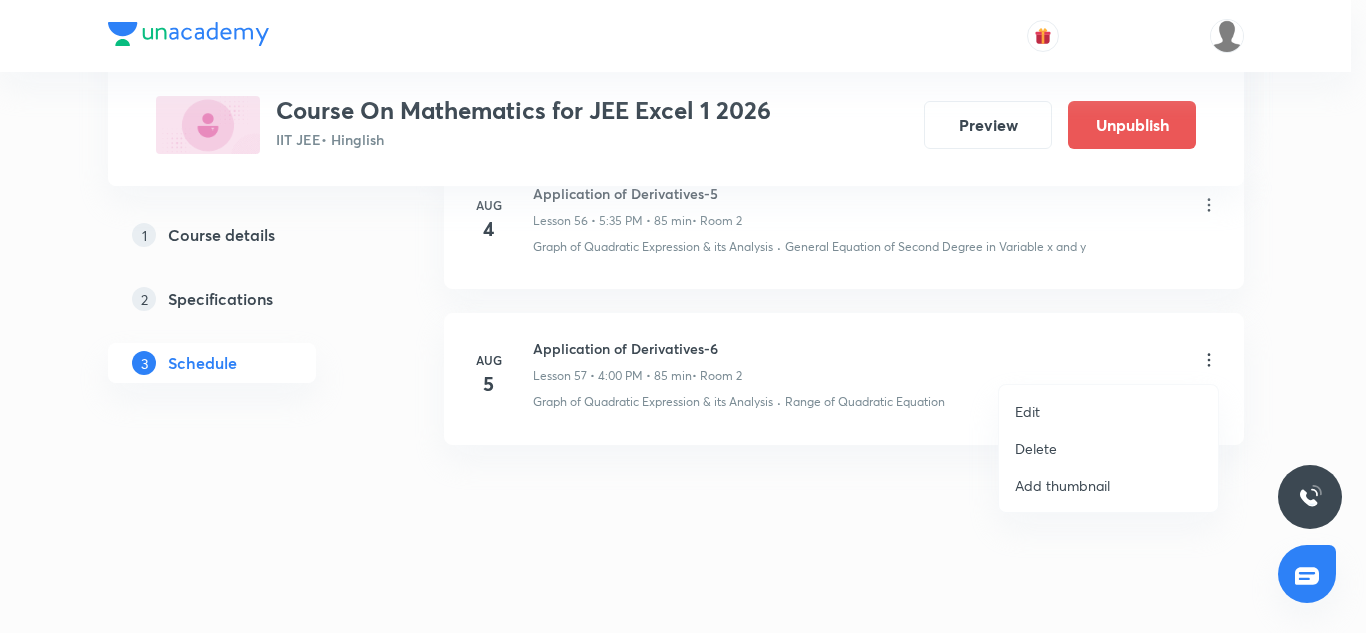 click on "Edit" at bounding box center (1027, 411) 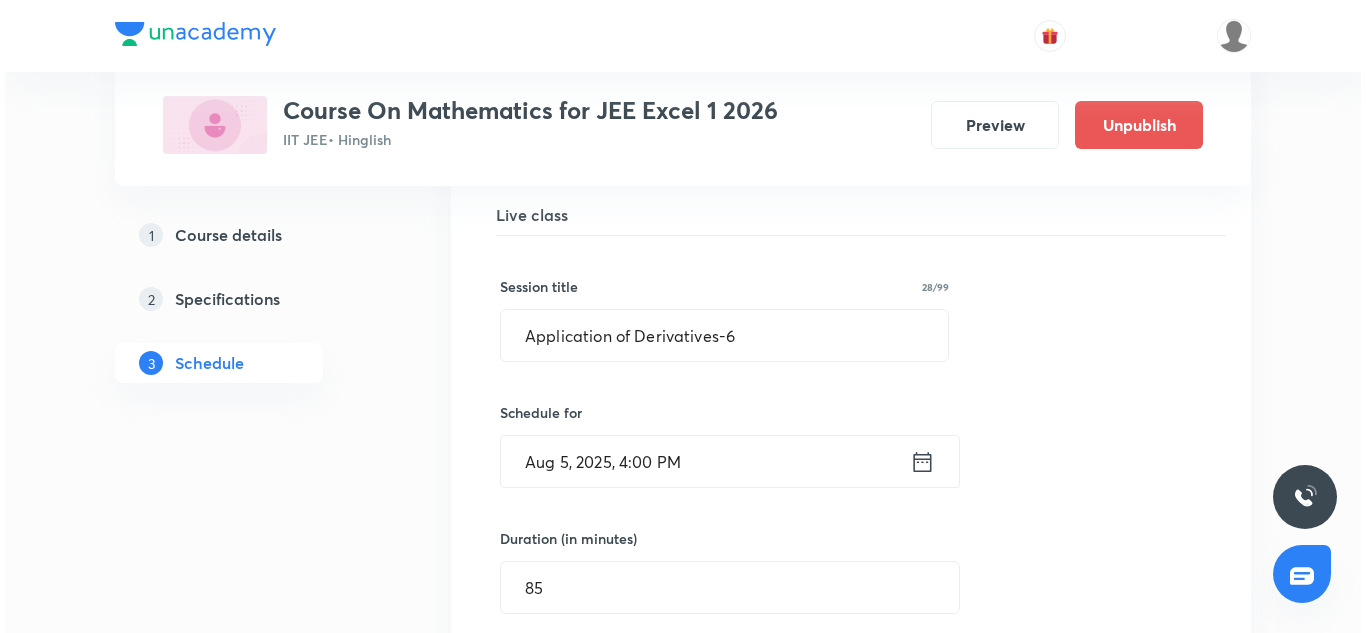 scroll, scrollTop: 9082, scrollLeft: 0, axis: vertical 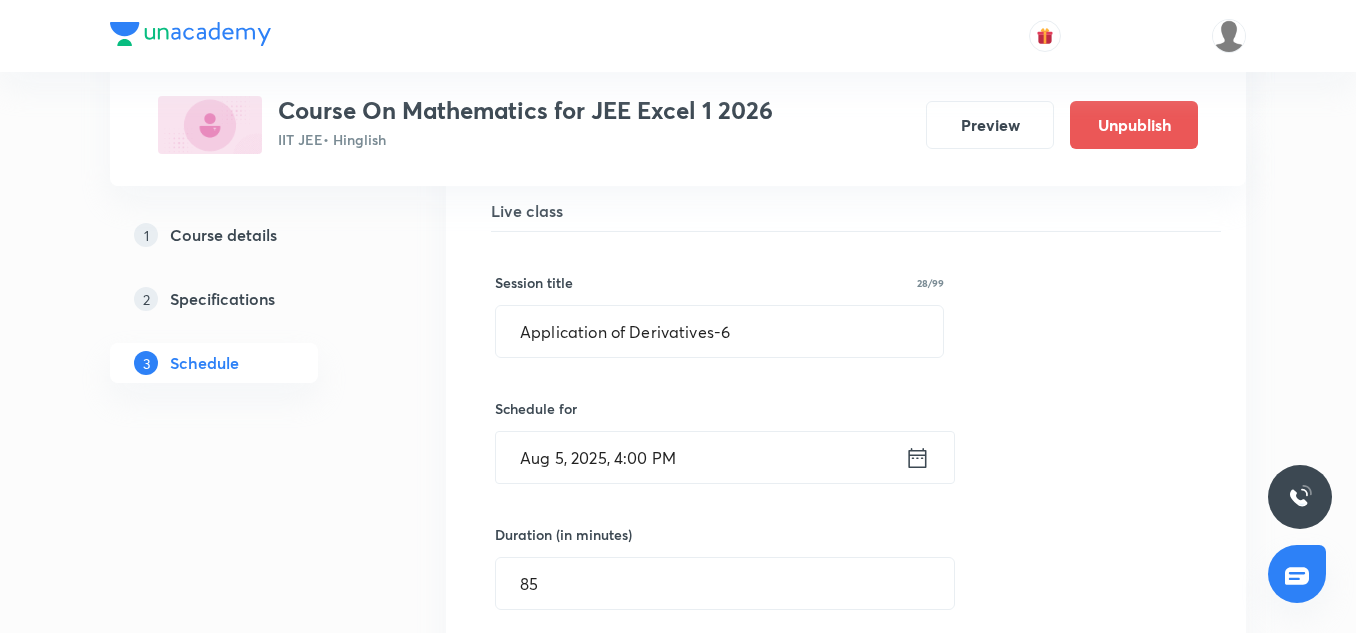 click on "Aug 5, 2025, 4:00 PM" at bounding box center (700, 457) 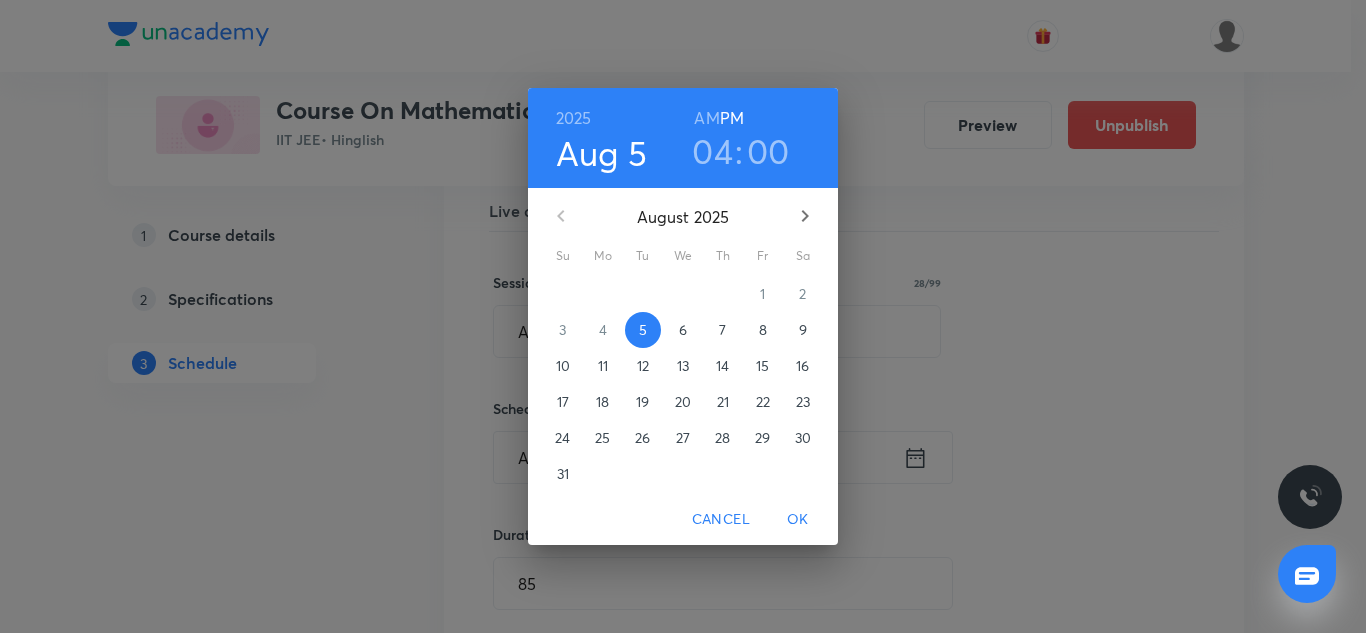 click on "2025" at bounding box center (574, 118) 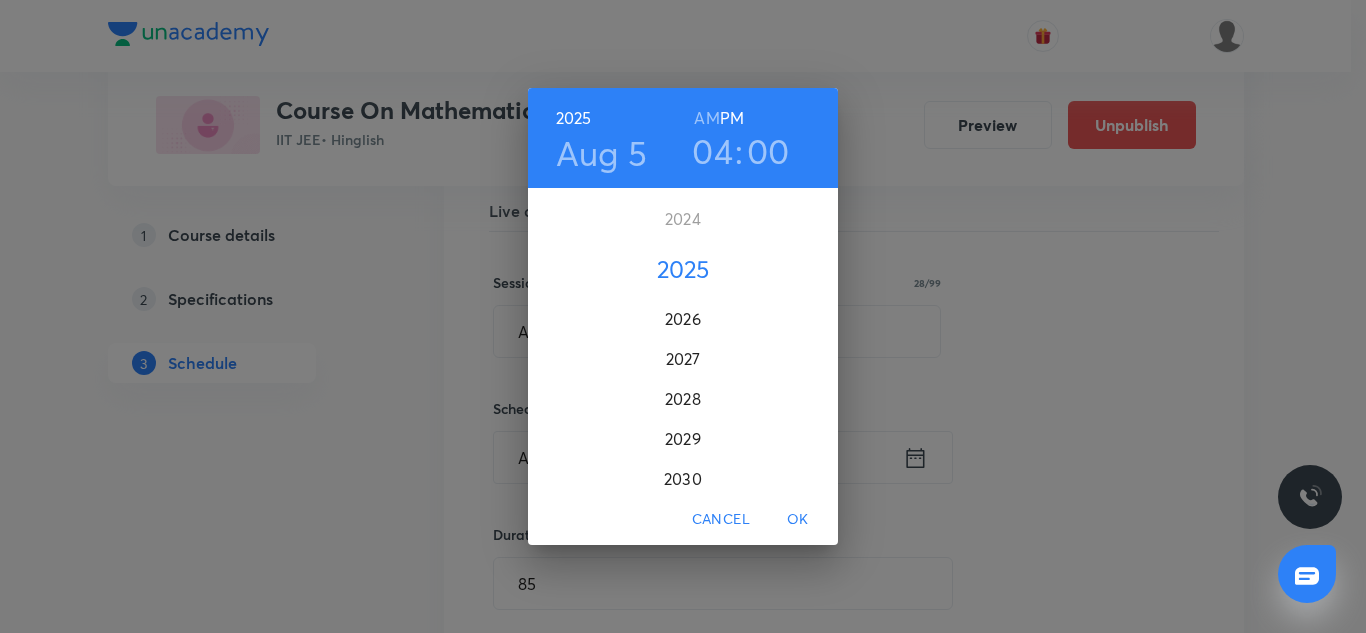 scroll, scrollTop: 4952, scrollLeft: 0, axis: vertical 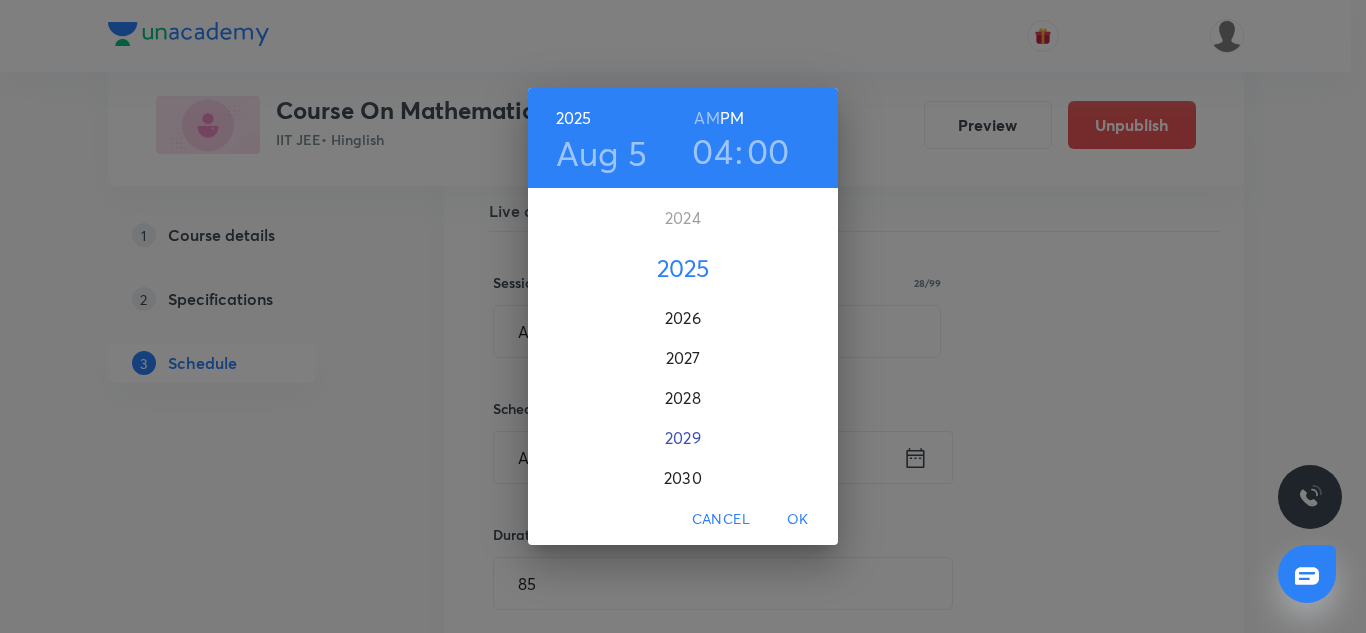 click on "2029" at bounding box center [683, 438] 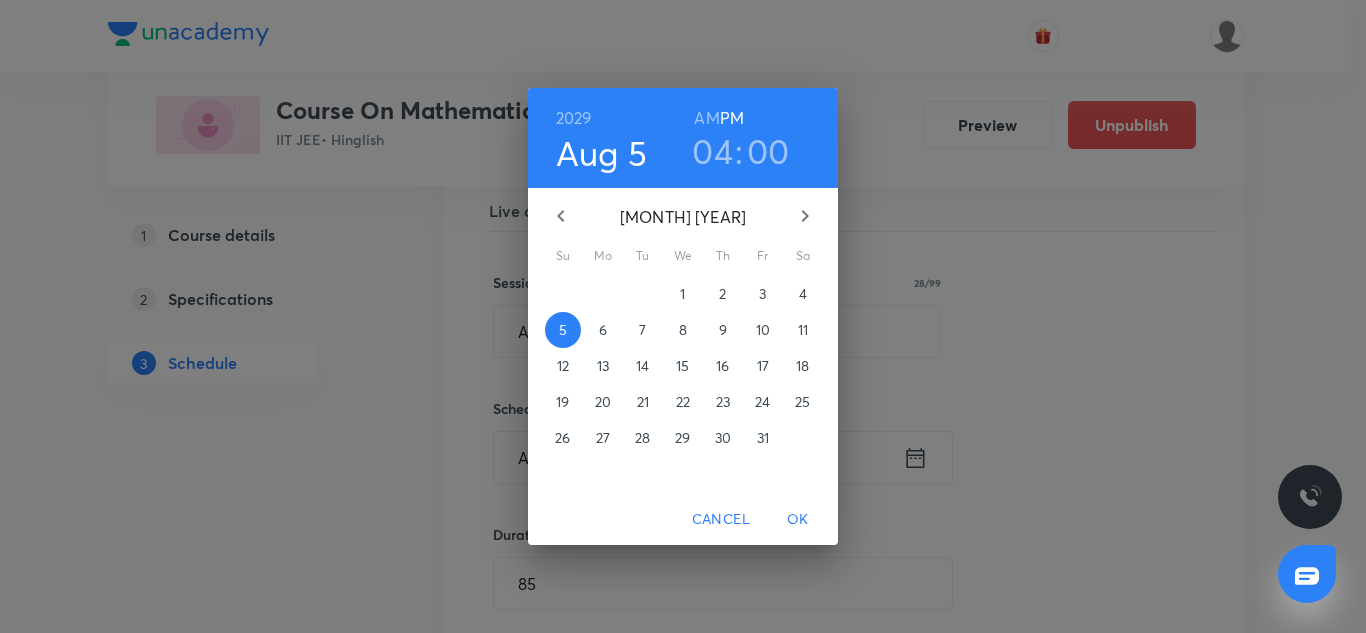 click on "OK" at bounding box center [798, 519] 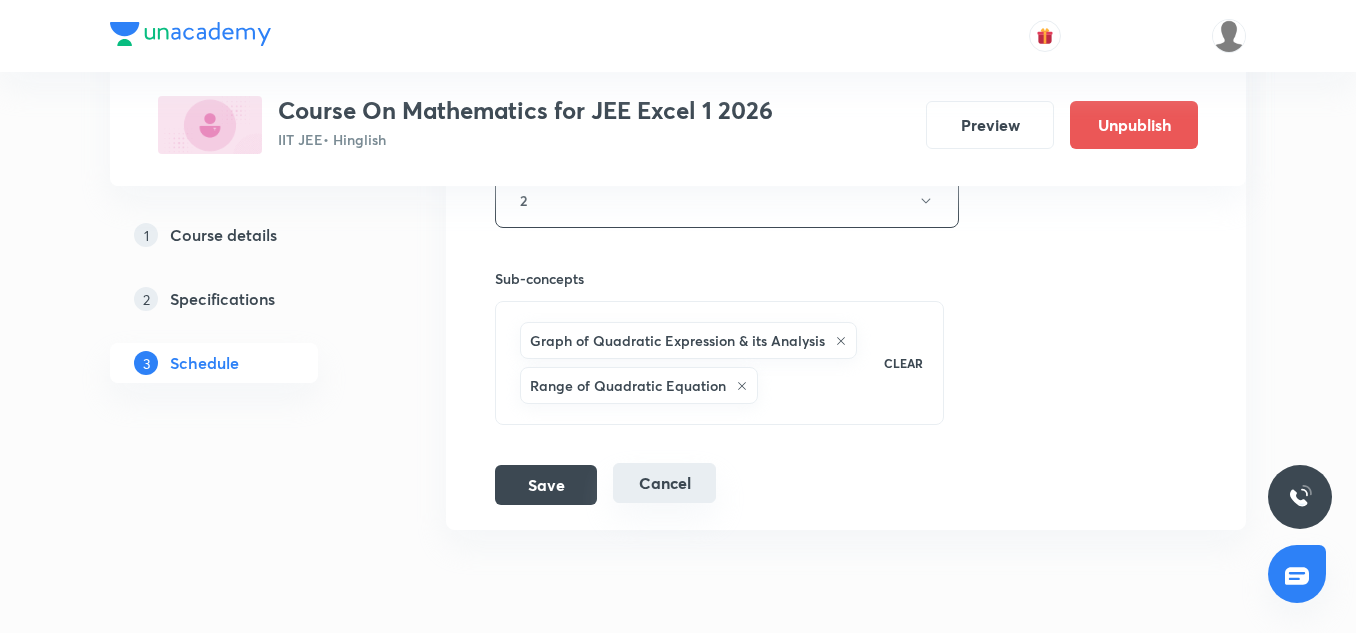 scroll, scrollTop: 9748, scrollLeft: 0, axis: vertical 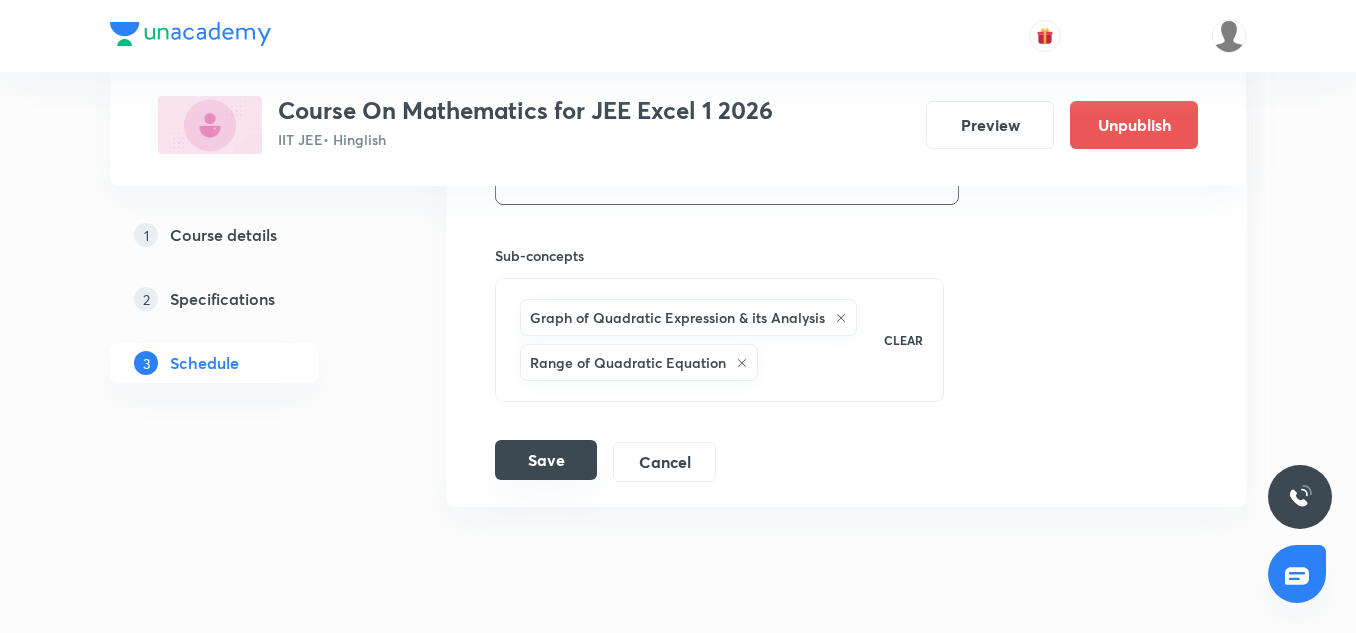 click on "Save" at bounding box center (546, 460) 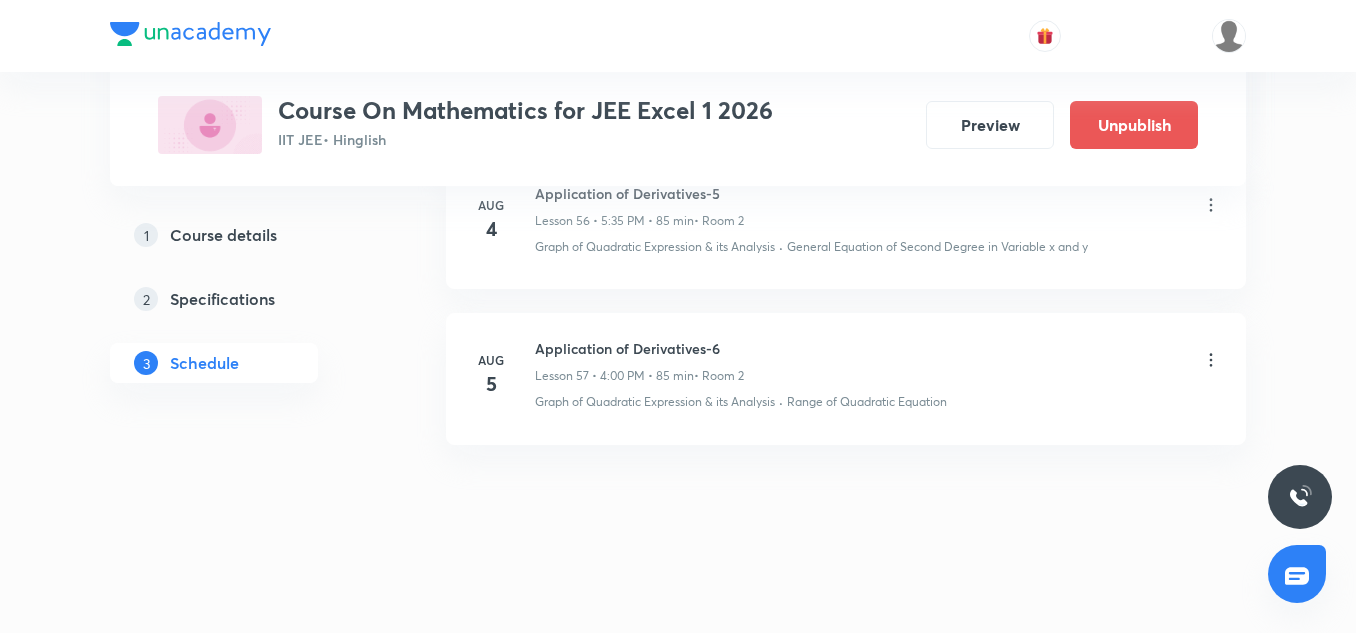 scroll, scrollTop: 8997, scrollLeft: 0, axis: vertical 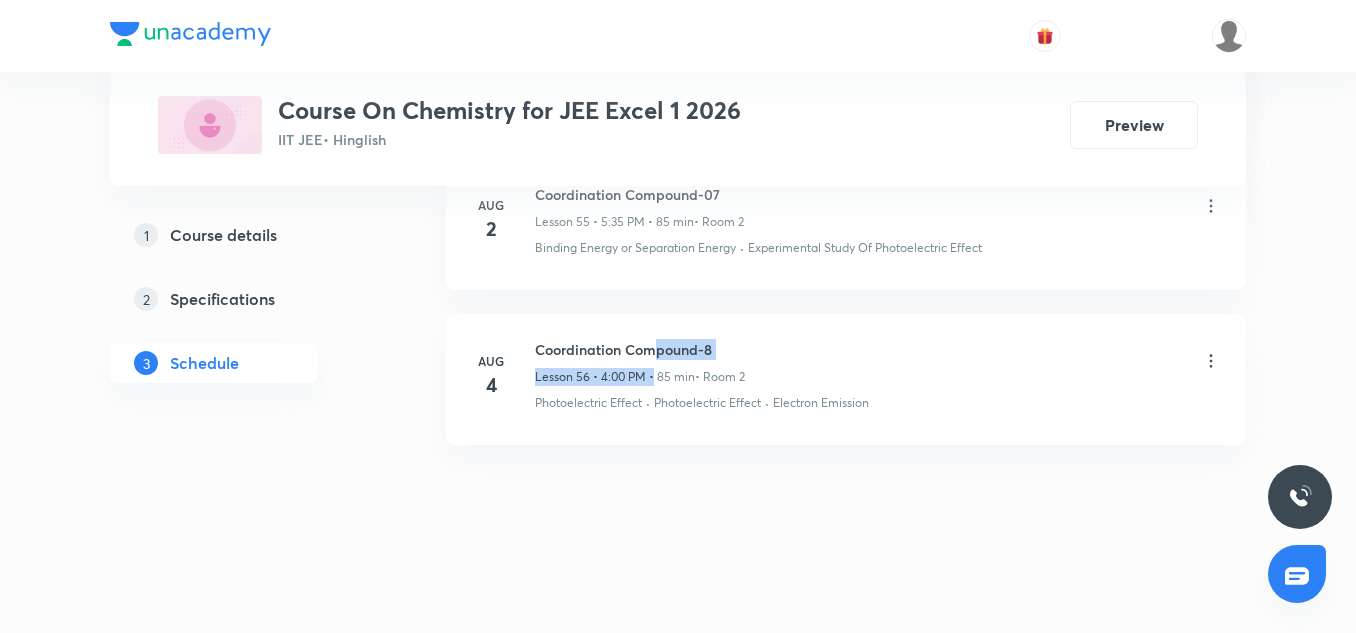 click on "Coordination Compound-8 Lesson 56 • 4:00 PM • 85 min  • Room 2" at bounding box center (640, 362) 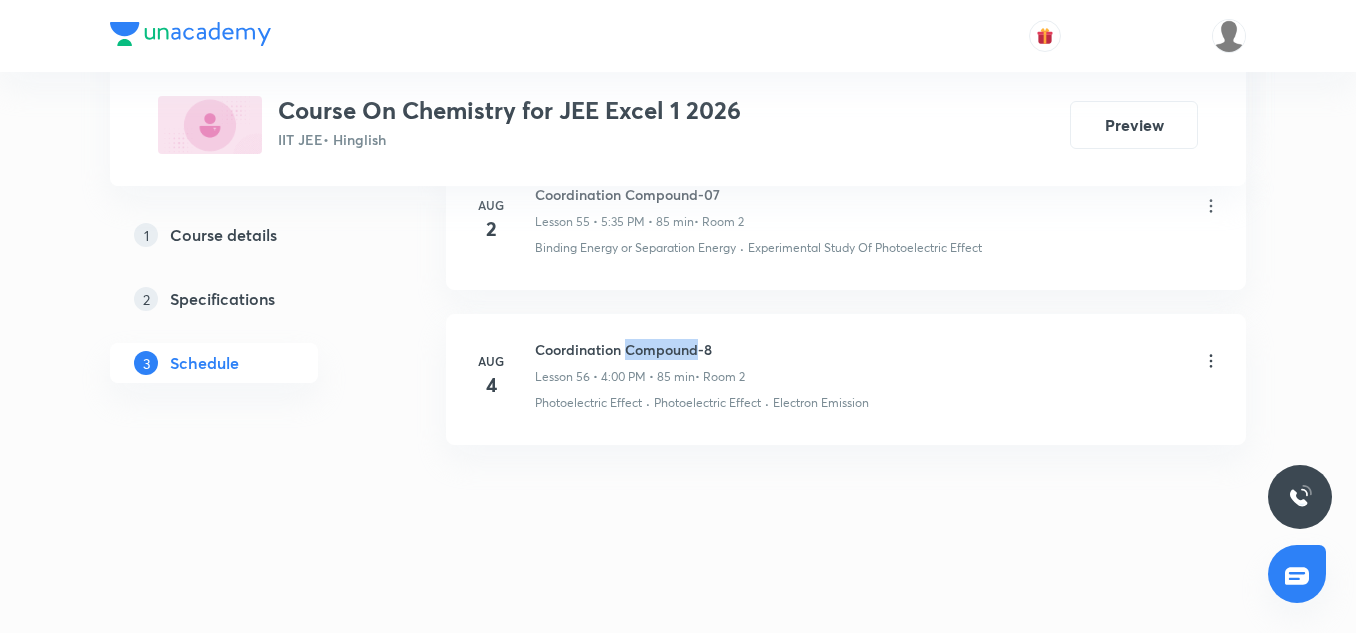 click on "Coordination Compound-8" at bounding box center [640, 349] 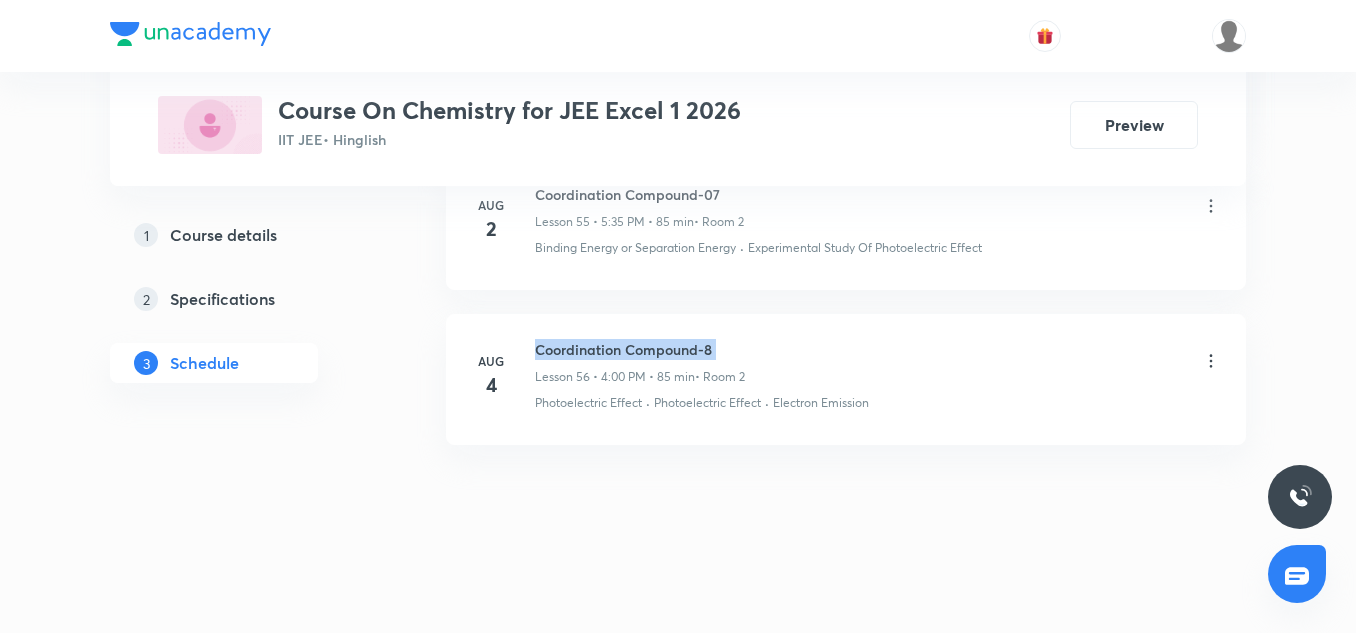 click on "Coordination Compound-8" at bounding box center [640, 349] 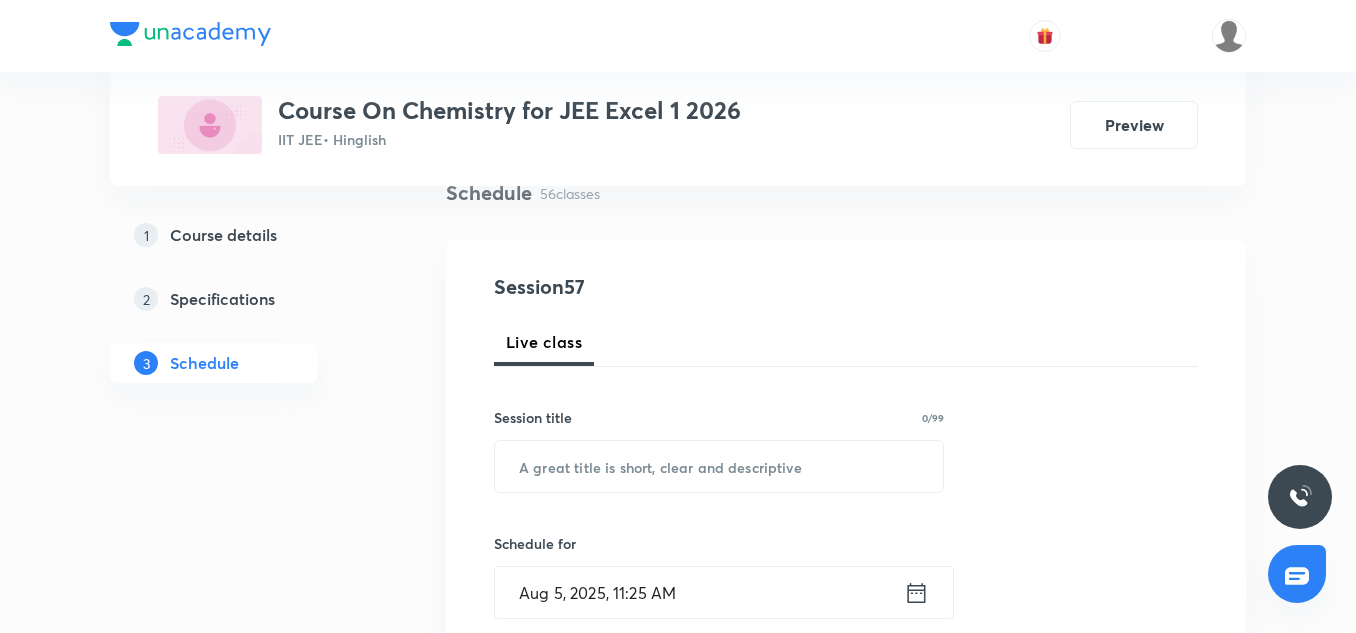 scroll, scrollTop: 166, scrollLeft: 0, axis: vertical 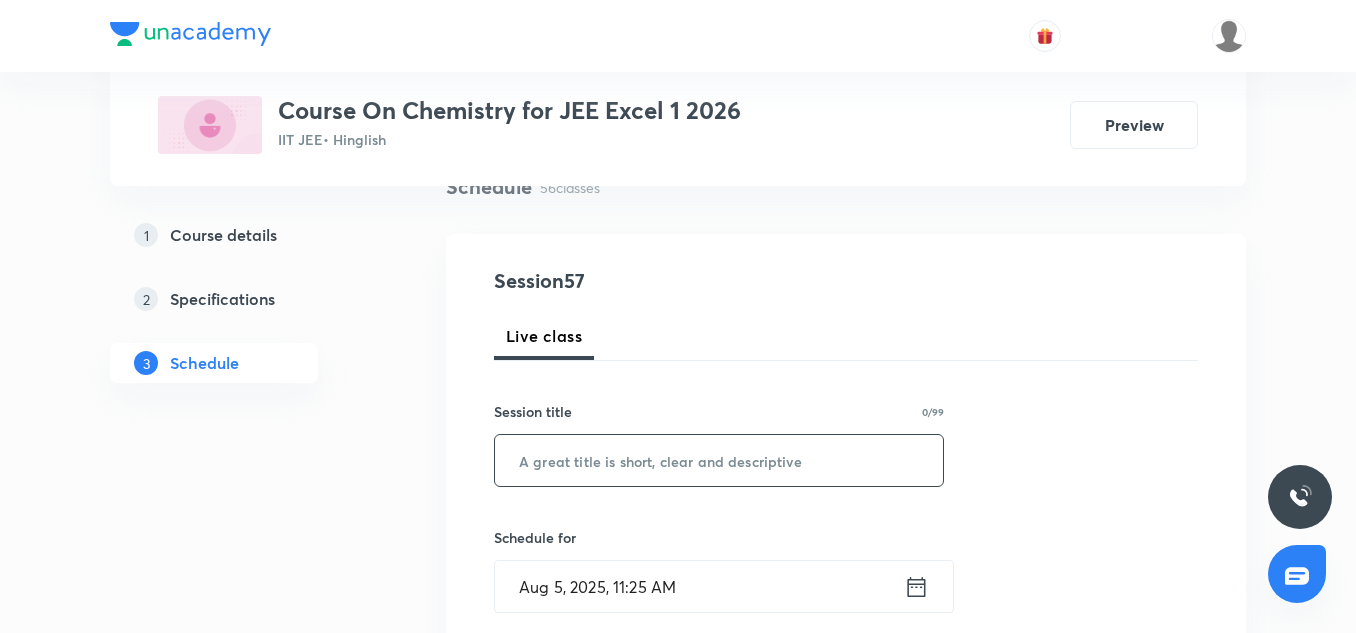 click at bounding box center [719, 460] 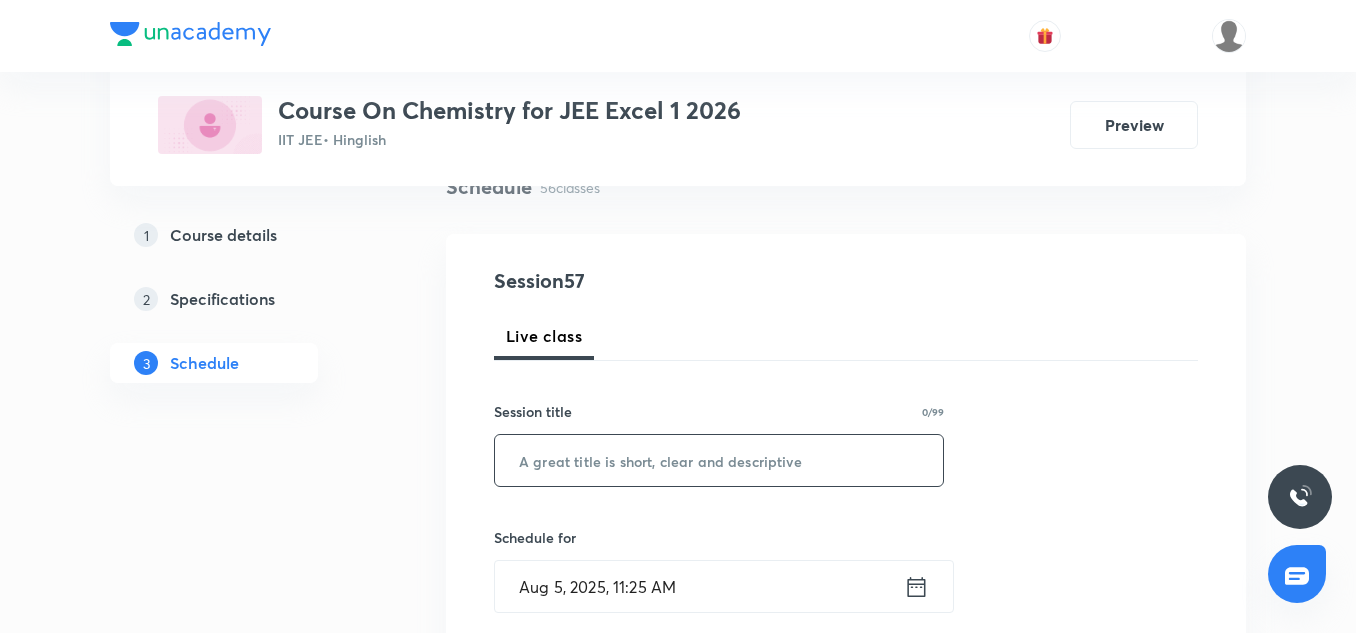 paste on "Coordination Compound-8" 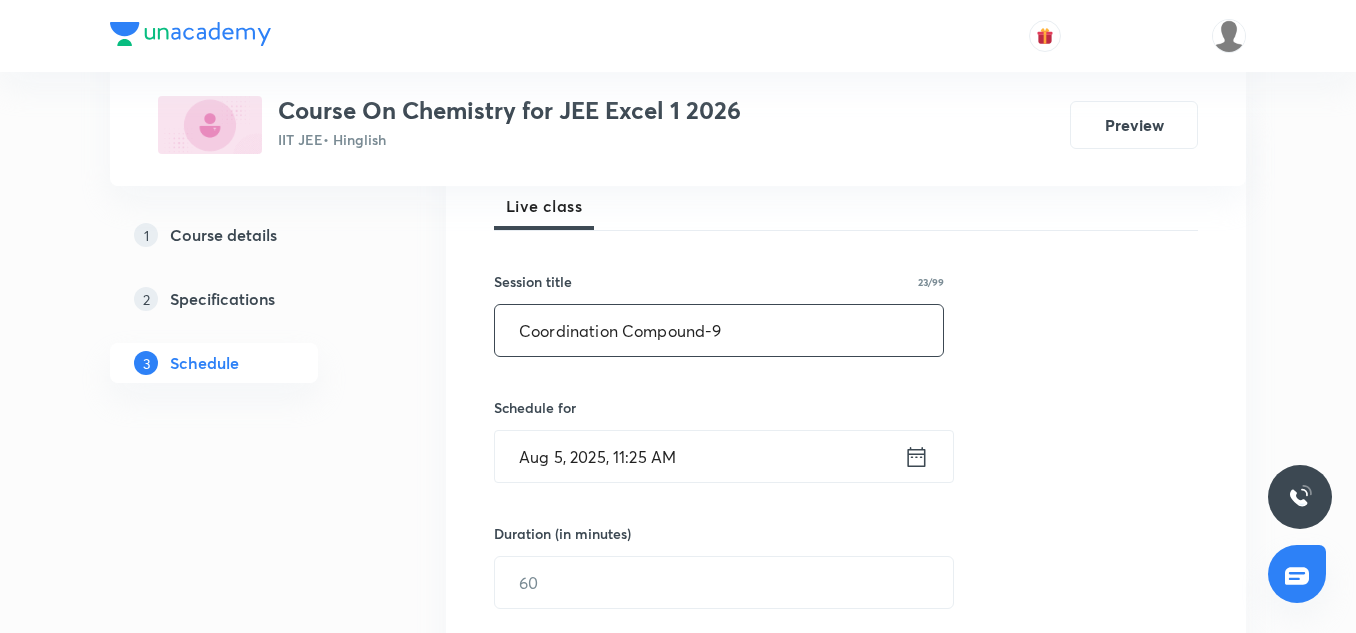 scroll, scrollTop: 302, scrollLeft: 0, axis: vertical 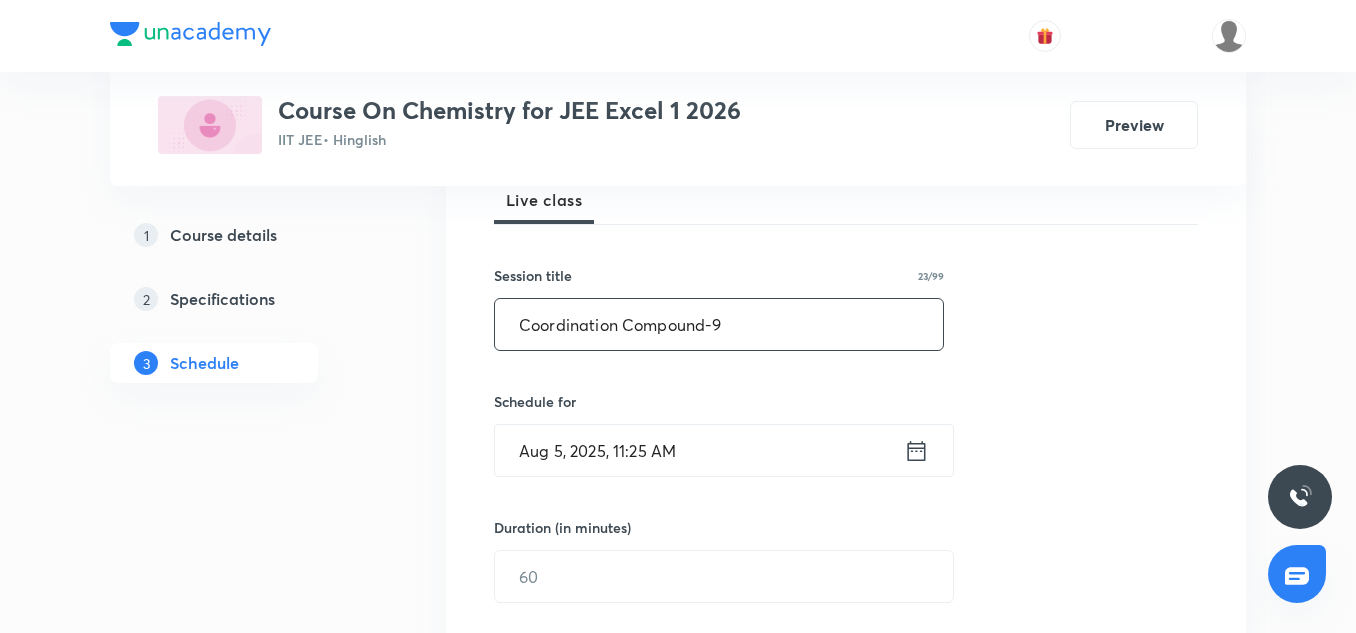 type on "Coordination Compound-9" 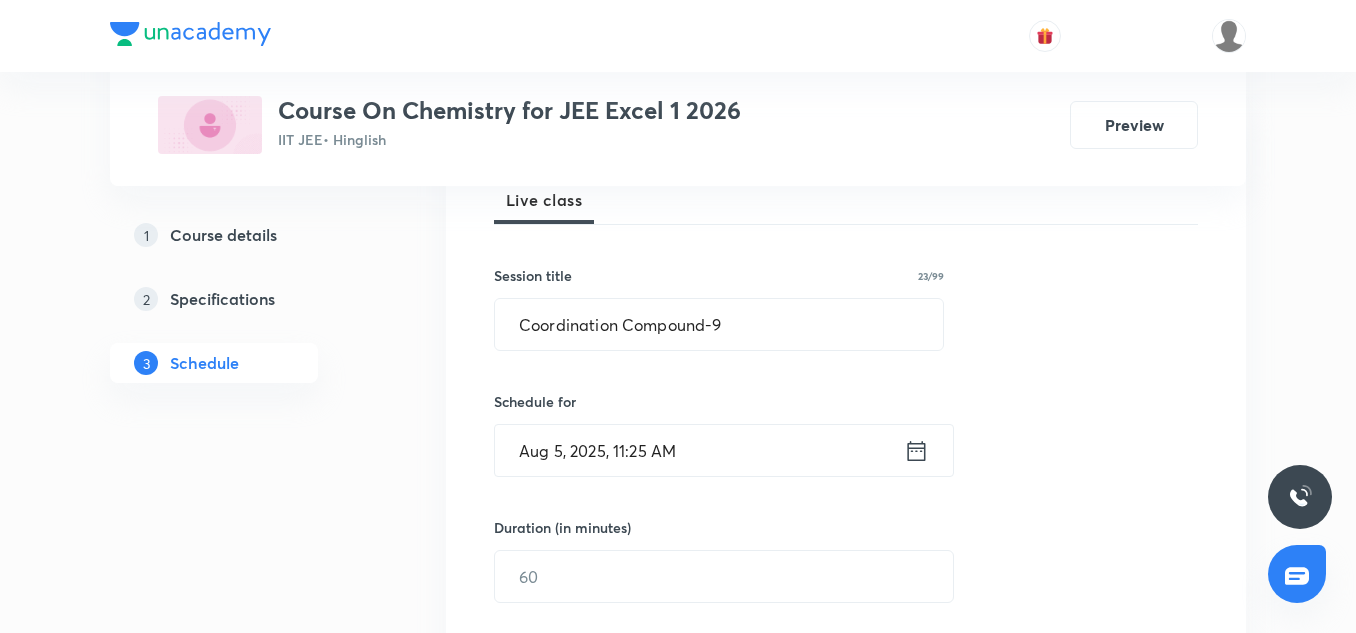 click on "Aug 5, 2025, 11:25 AM" at bounding box center (699, 450) 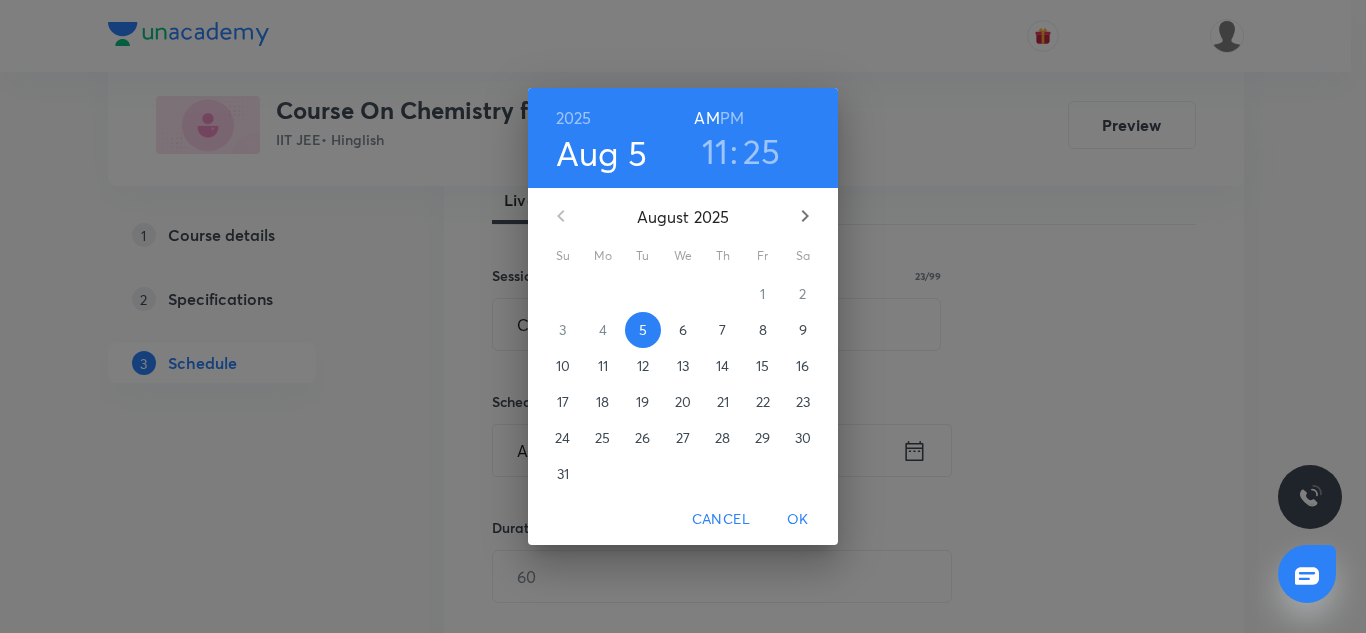 click on "11" at bounding box center [715, 151] 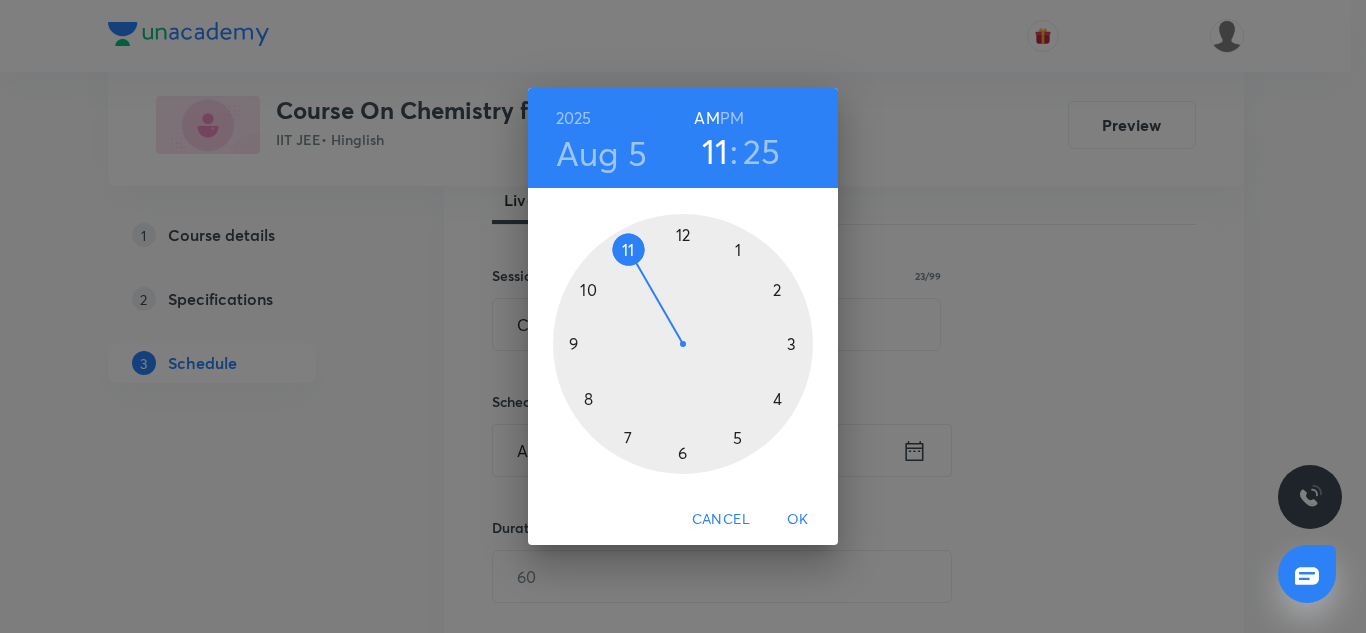 click on "PM" at bounding box center (732, 118) 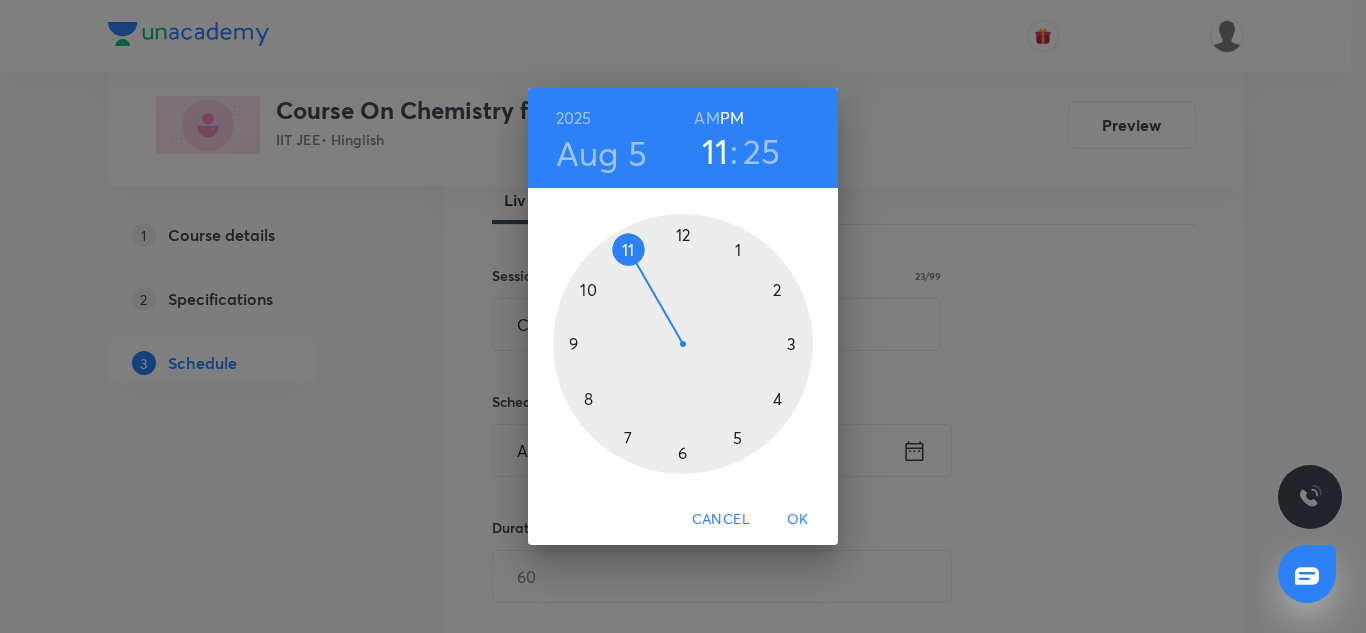 click at bounding box center [683, 344] 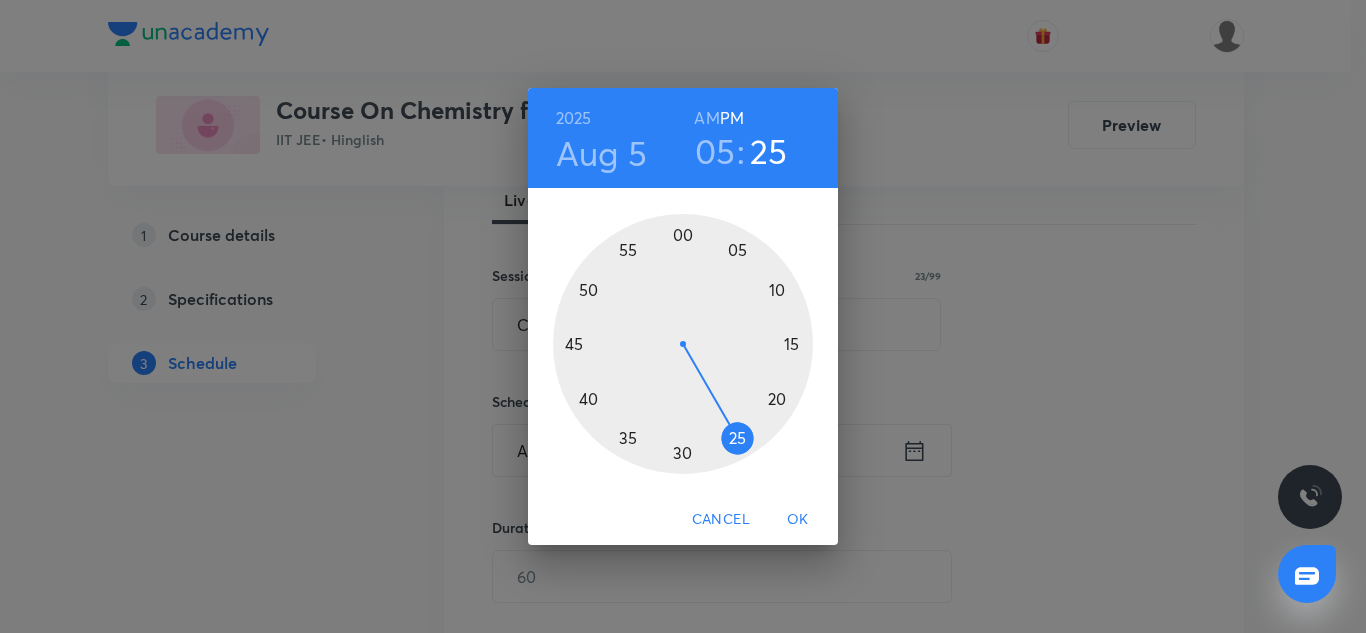 click at bounding box center [683, 344] 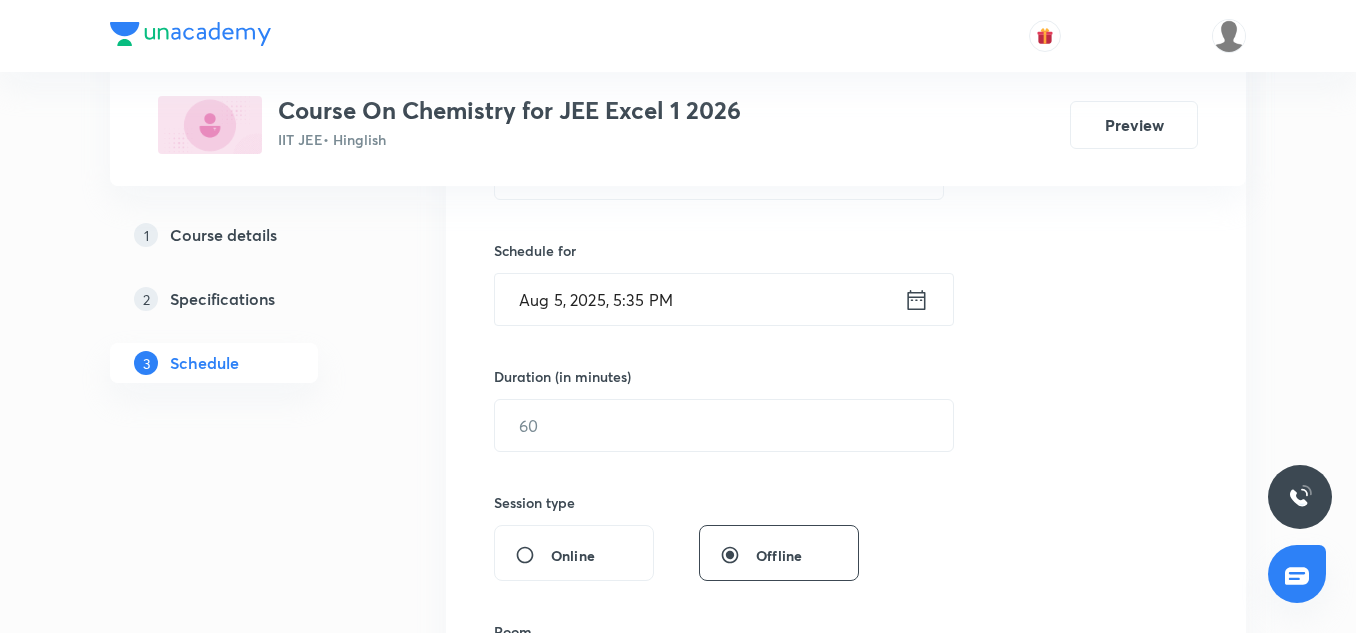 scroll, scrollTop: 454, scrollLeft: 0, axis: vertical 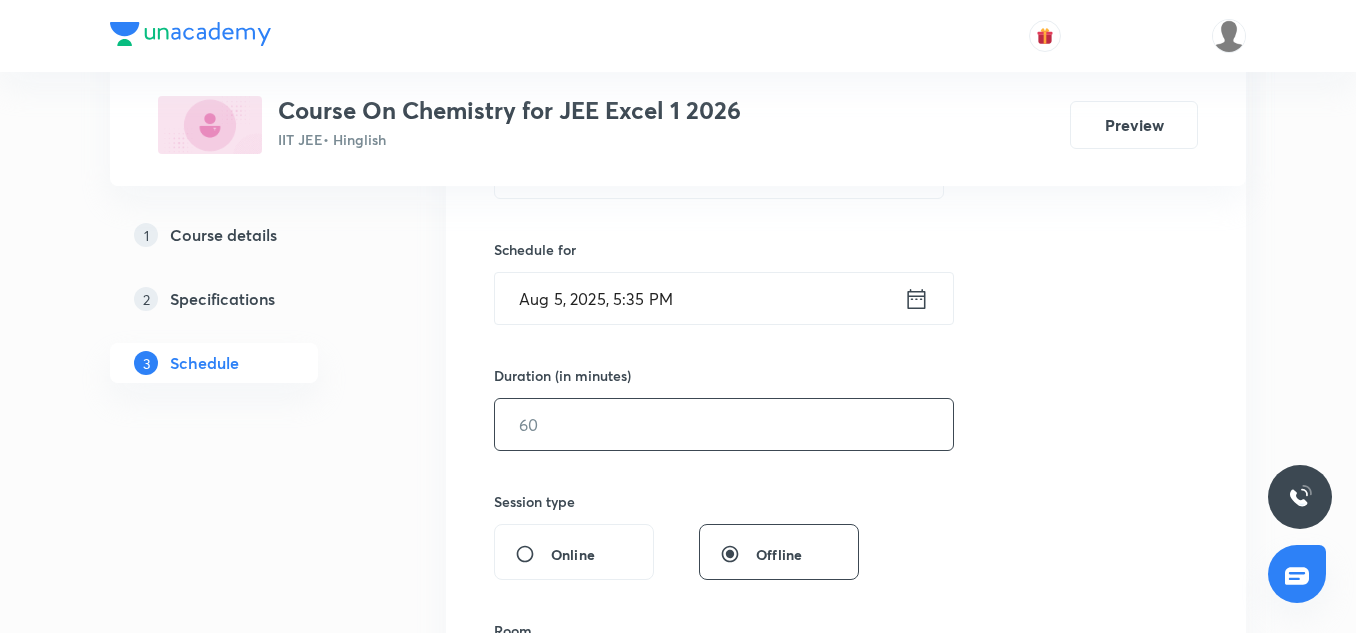 drag, startPoint x: 611, startPoint y: 463, endPoint x: 593, endPoint y: 429, distance: 38.470768 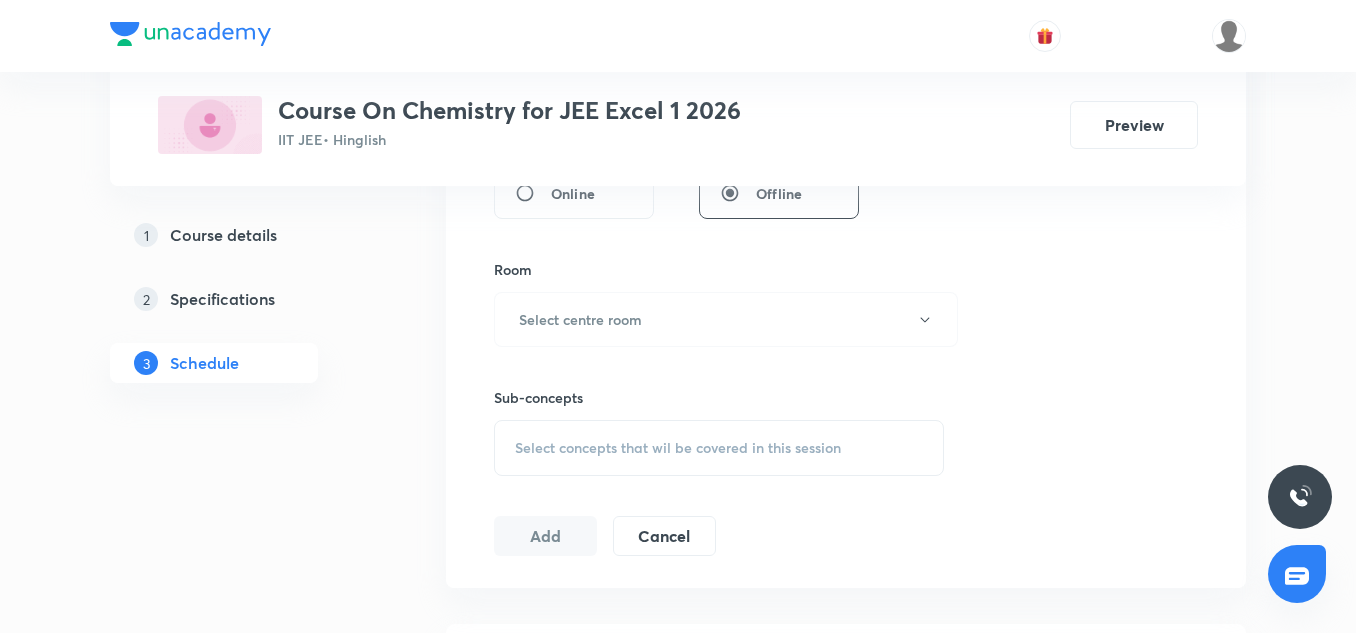 scroll, scrollTop: 816, scrollLeft: 0, axis: vertical 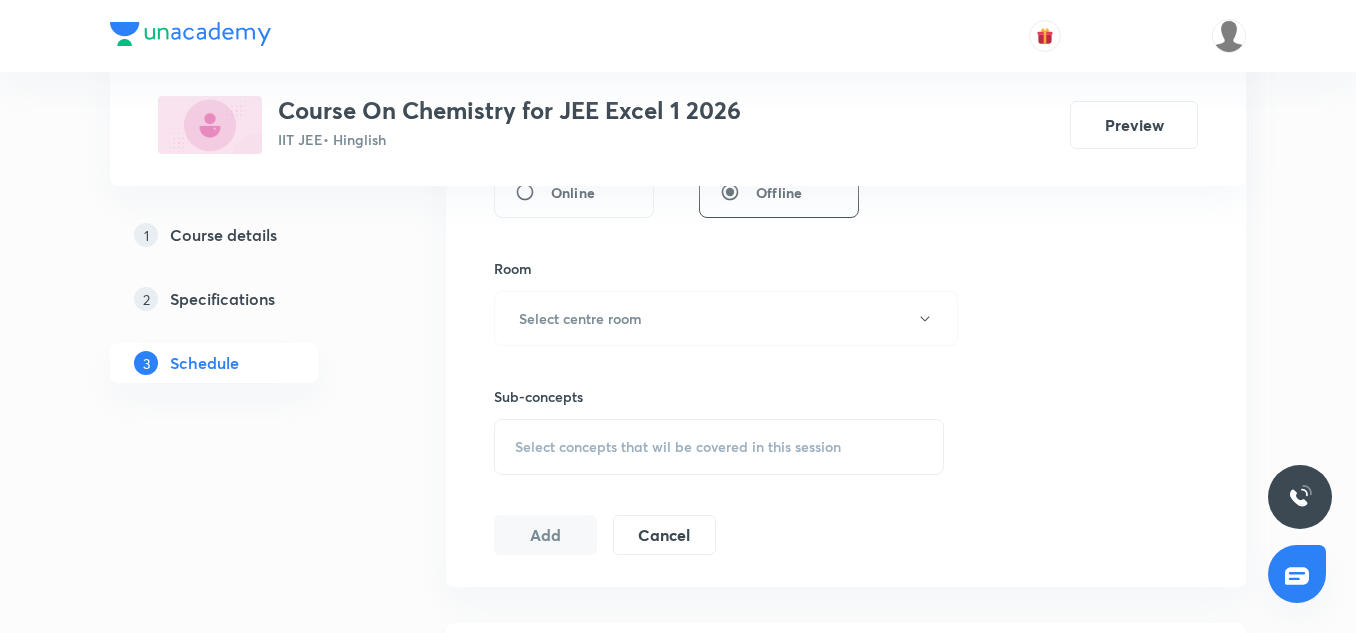 type on "85" 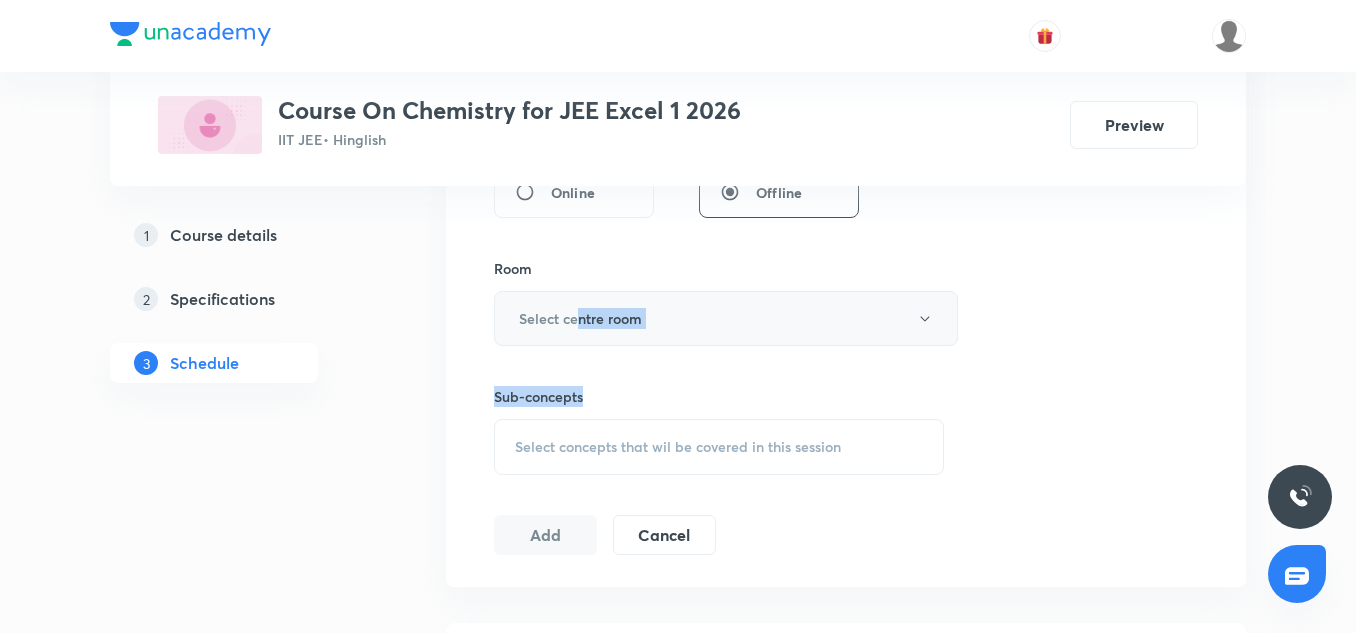 drag, startPoint x: 582, startPoint y: 356, endPoint x: 572, endPoint y: 318, distance: 39.293766 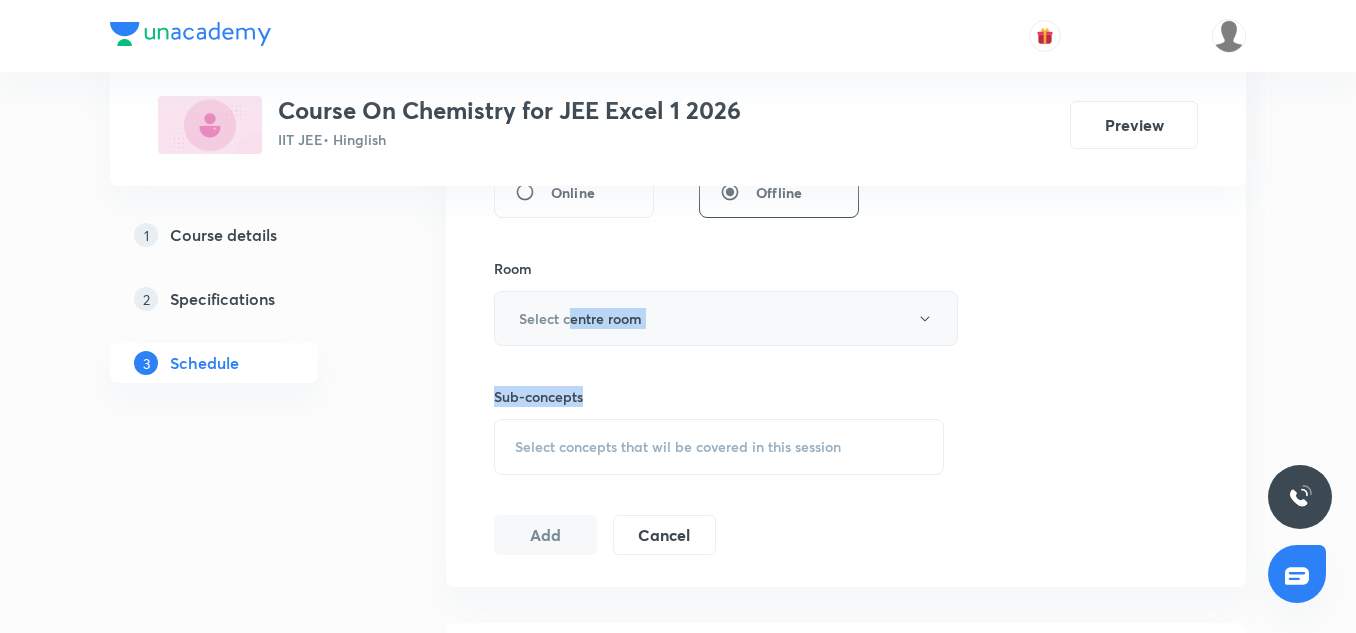 click on "Select centre room" at bounding box center [580, 318] 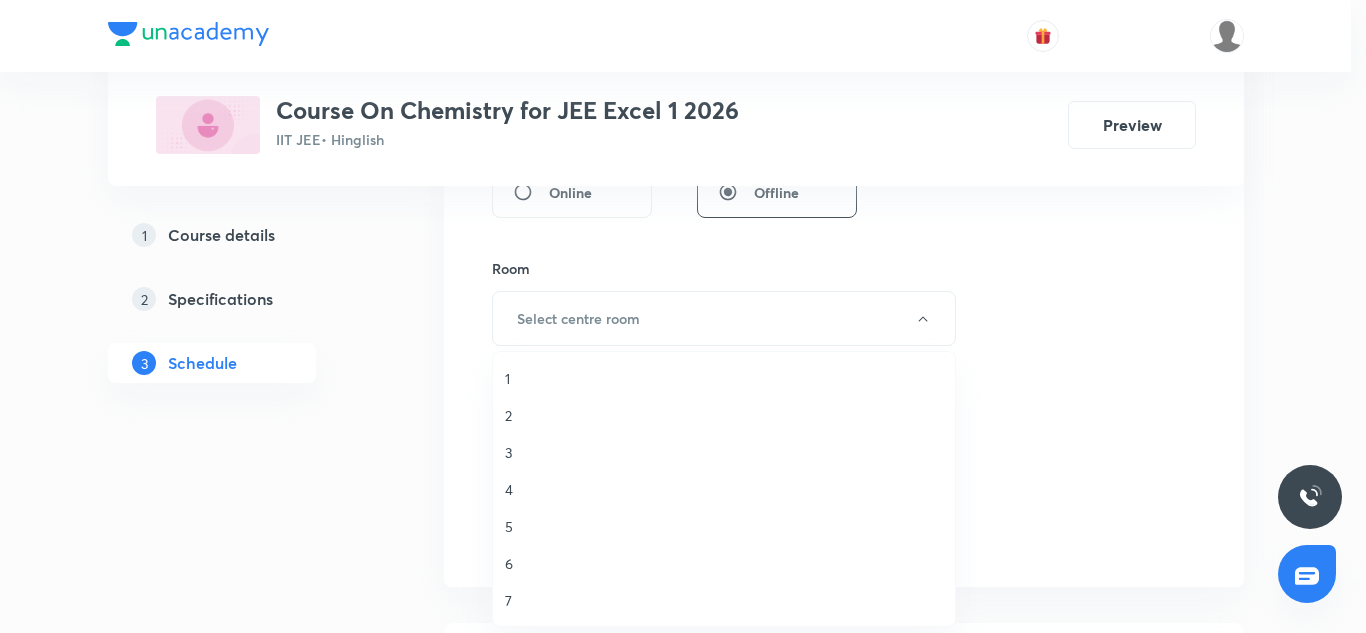 click on "2" at bounding box center [724, 415] 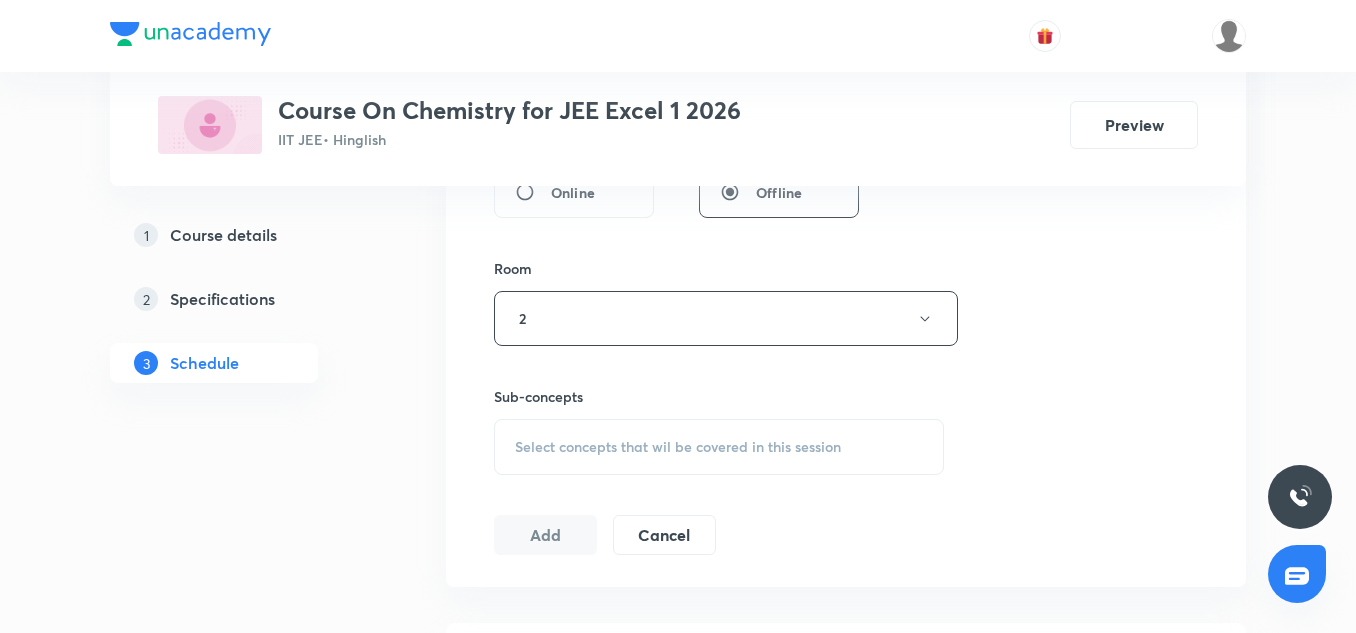 scroll, scrollTop: 944, scrollLeft: 0, axis: vertical 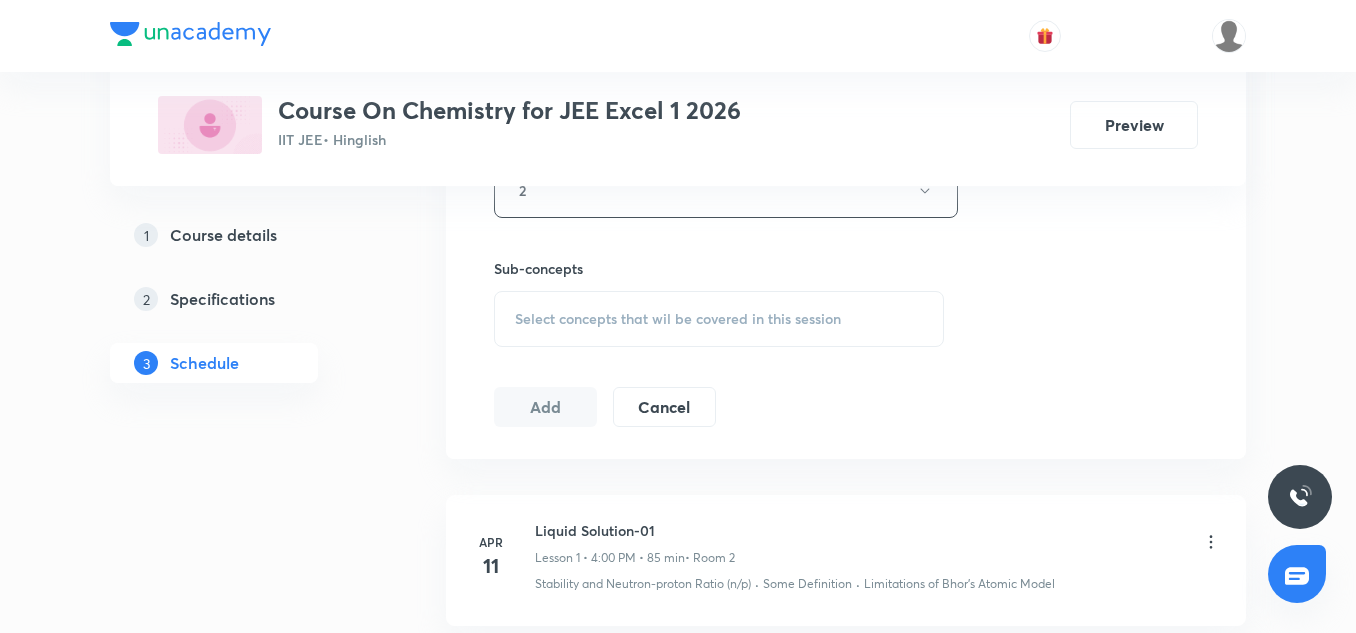 click on "Select concepts that wil be covered in this session" at bounding box center (678, 319) 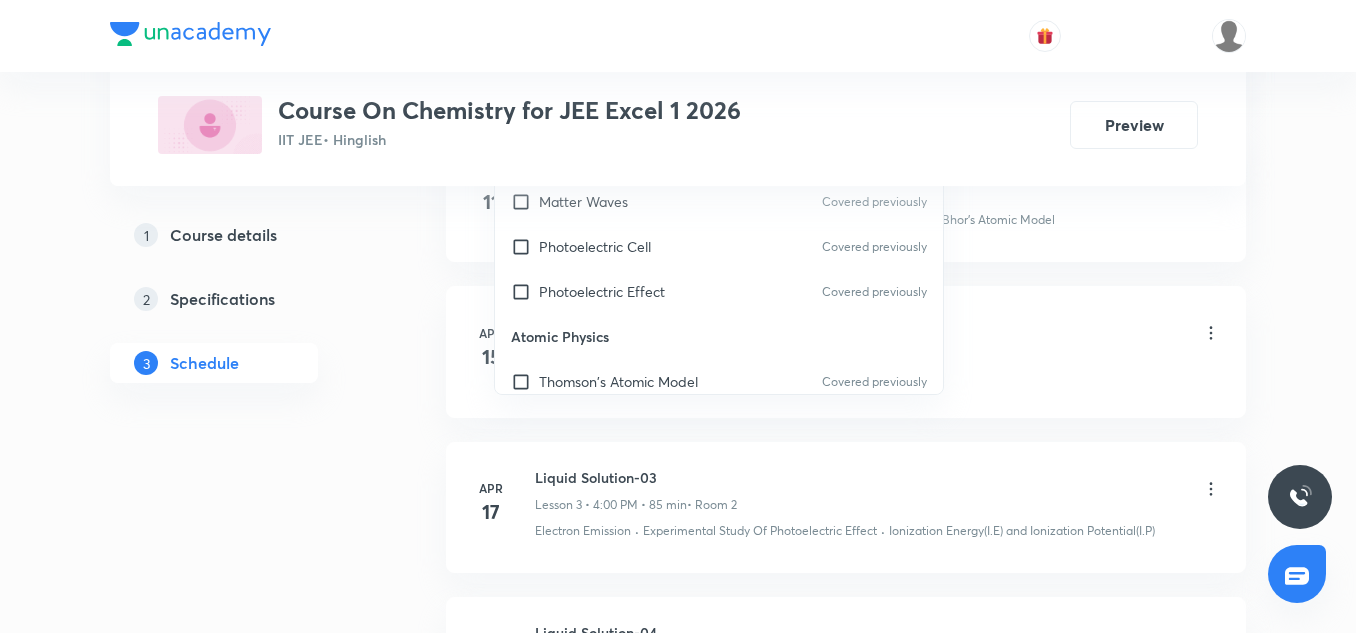 scroll, scrollTop: 1081, scrollLeft: 0, axis: vertical 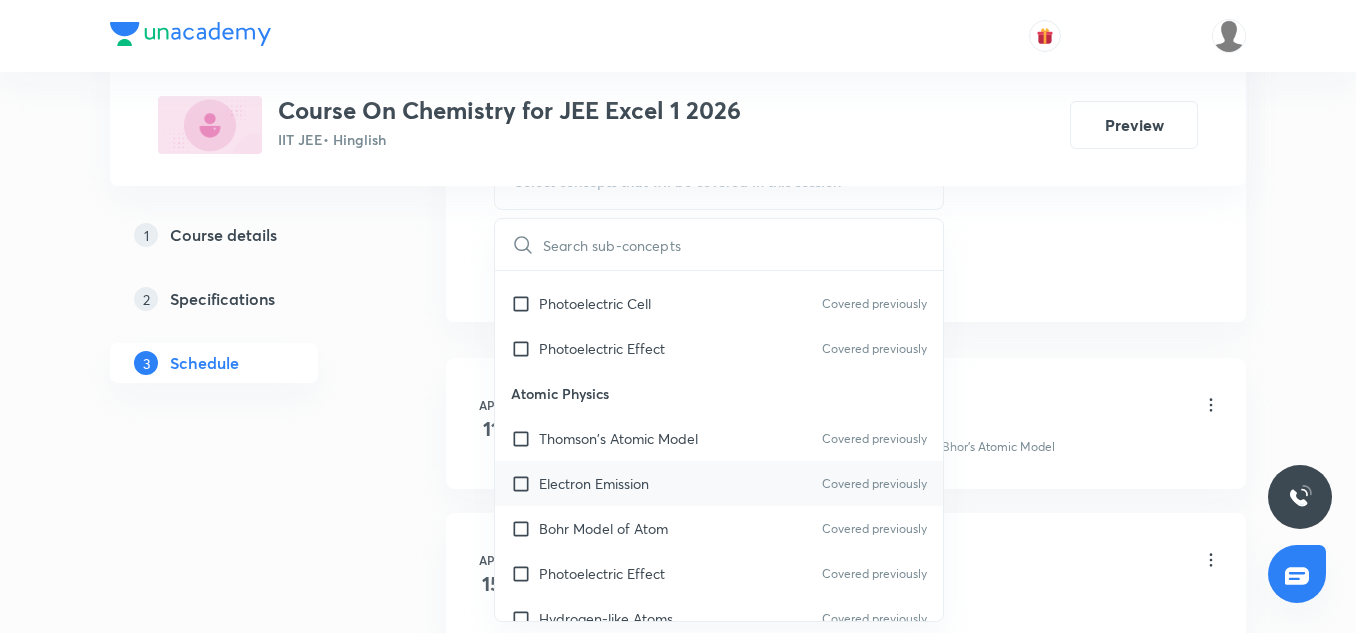 click on "Electron Emission Covered previously" at bounding box center [719, 483] 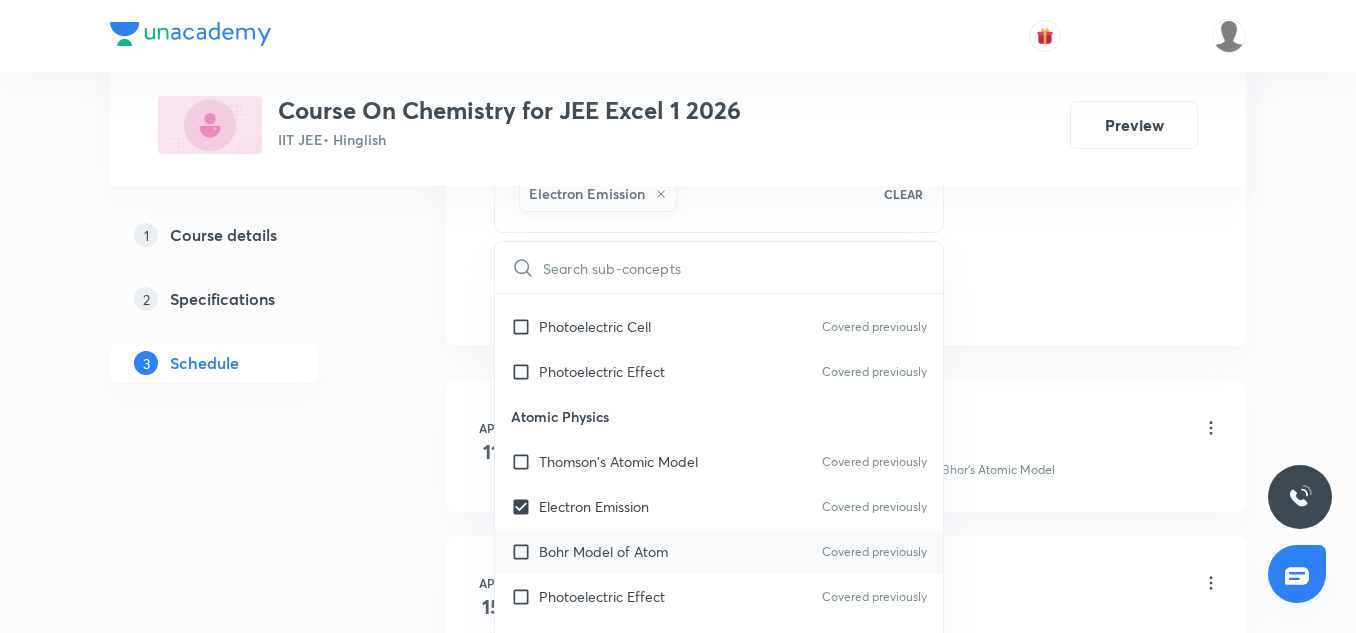 click on "Bohr Model of Atom" at bounding box center [603, 551] 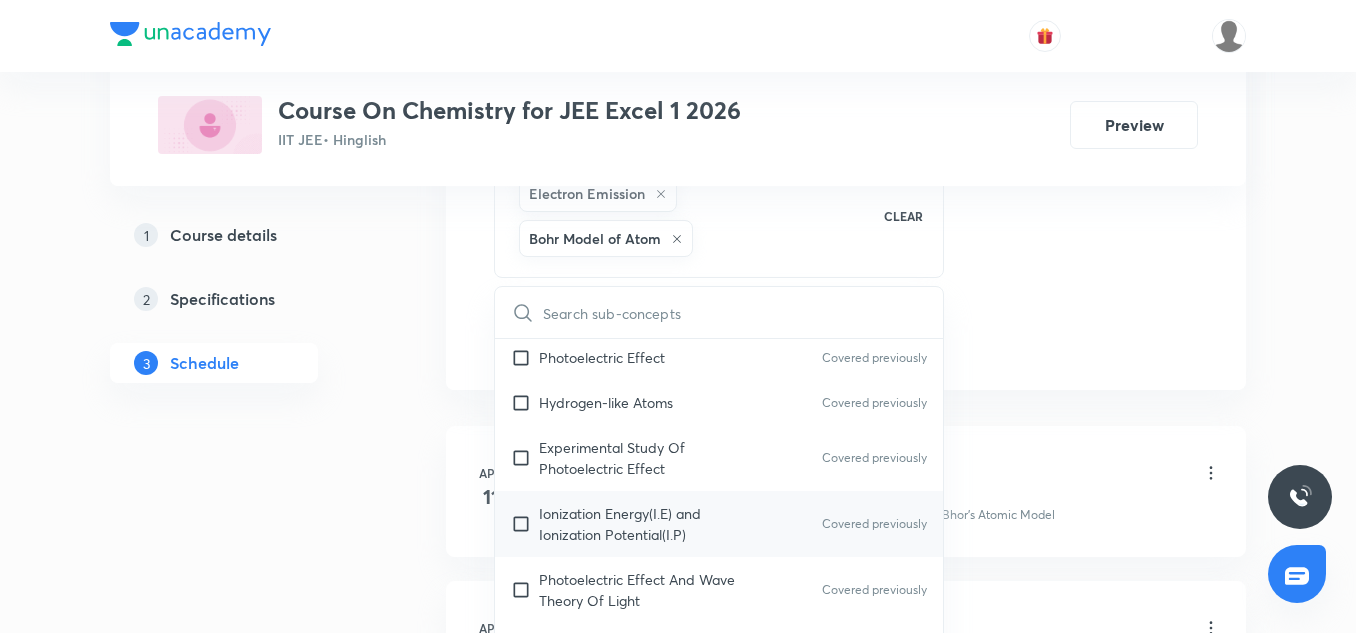 scroll, scrollTop: 460, scrollLeft: 0, axis: vertical 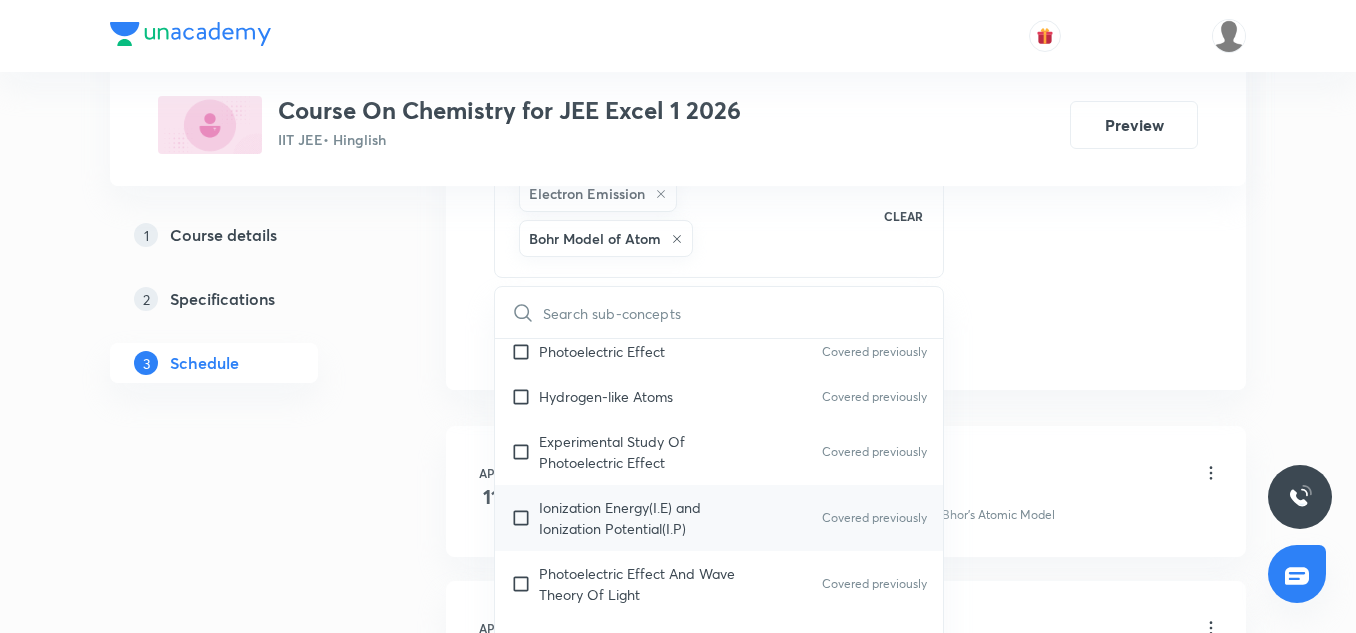 click on "Ionization Energy(I.E) and Ionization Potential(I.P)" at bounding box center (640, 518) 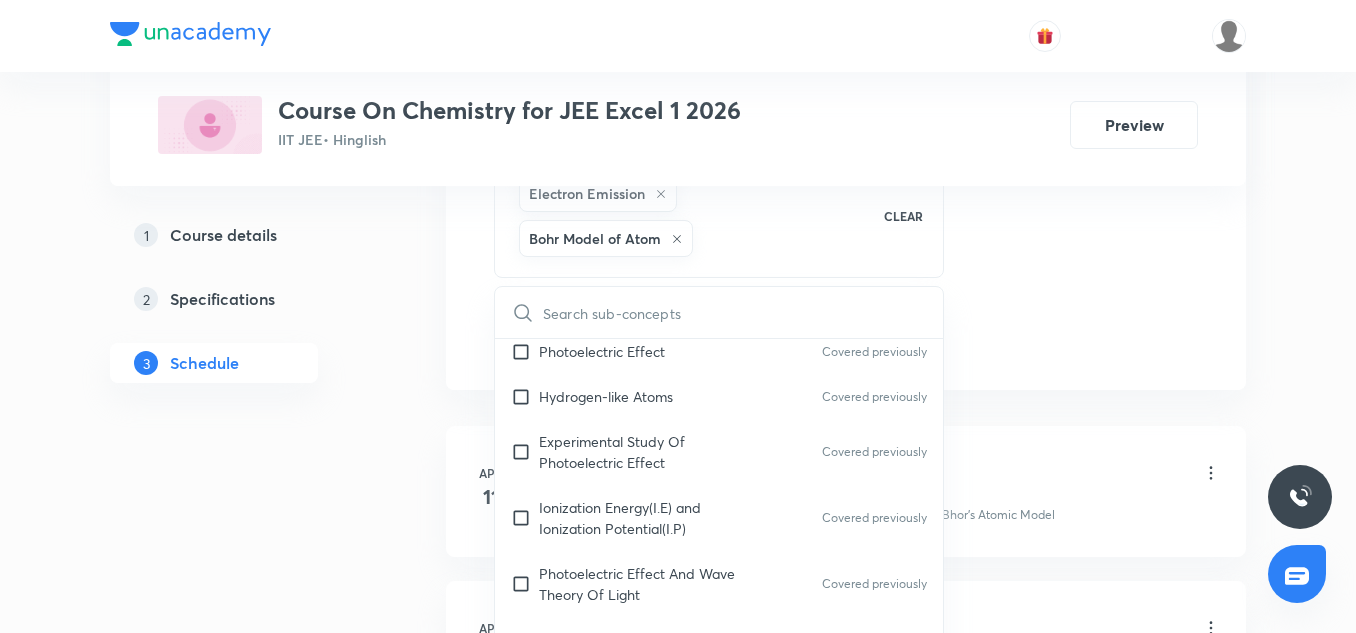 checkbox on "true" 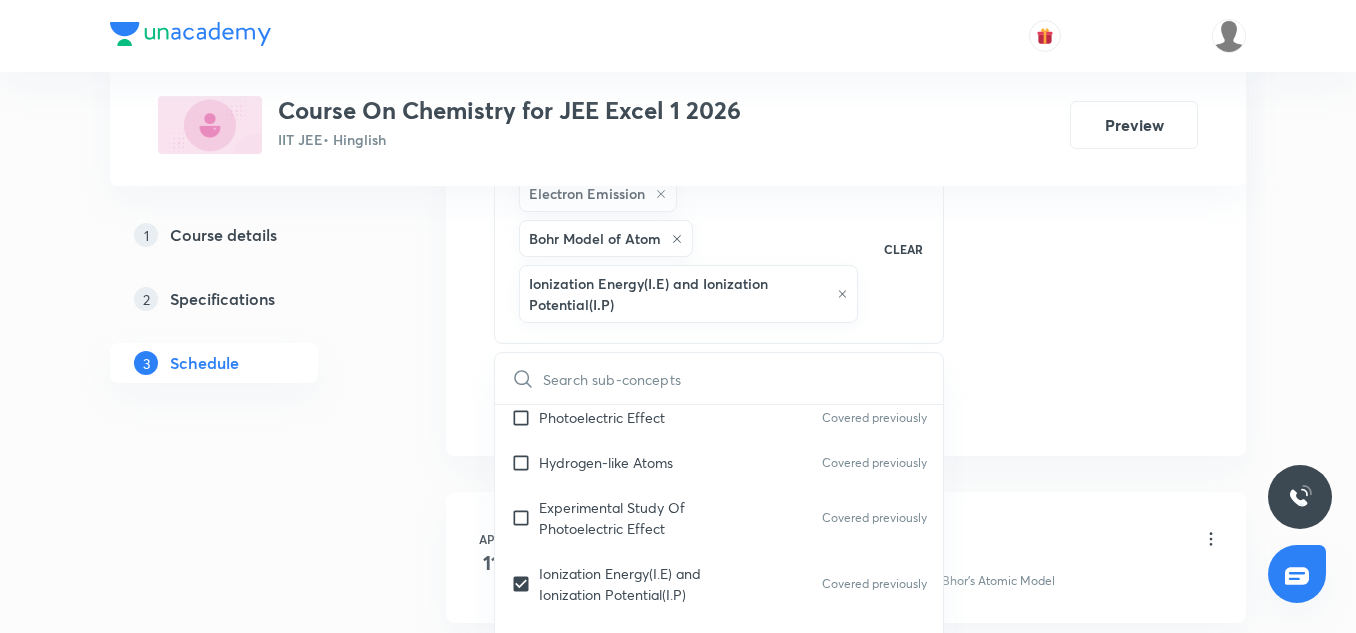 click on "Session  57 Live class Session title 23/99 Coordination Compound-9 ​ Schedule for Aug 5, 2025, 5:35 PM ​ Duration (in minutes) 85 ​   Session type Online Offline Room 2 Sub-concepts Electron Emission Bohr Model of Atom Ionization Energy(I.E) and Ionization Potential(I.P) CLEAR ​ Photoelectric Effect Quantum Theory of Light  Radiation Pressure/Force  Covered previously Matter Waves  Covered previously Photoelectric Cell Covered previously Photoelectric Effect  Covered previously Atomic Physics Thomson's Atomic Model Covered previously Electron Emission Covered previously Bohr Model of Atom Covered previously Photoelectric Effect Covered previously Hydrogen-like Atoms Covered previously Experimental Study Of Photoelectric Effect Covered previously Ionization Energy(I.E) and Ionization Potential(I.P) Covered previously Photoelectric Effect And Wave Theory Of Light Covered previously Excitation Energy and Excitation Potential  Covered previously Einstein’s Photoelectric Equation Covered previously Angle" at bounding box center (846, -113) 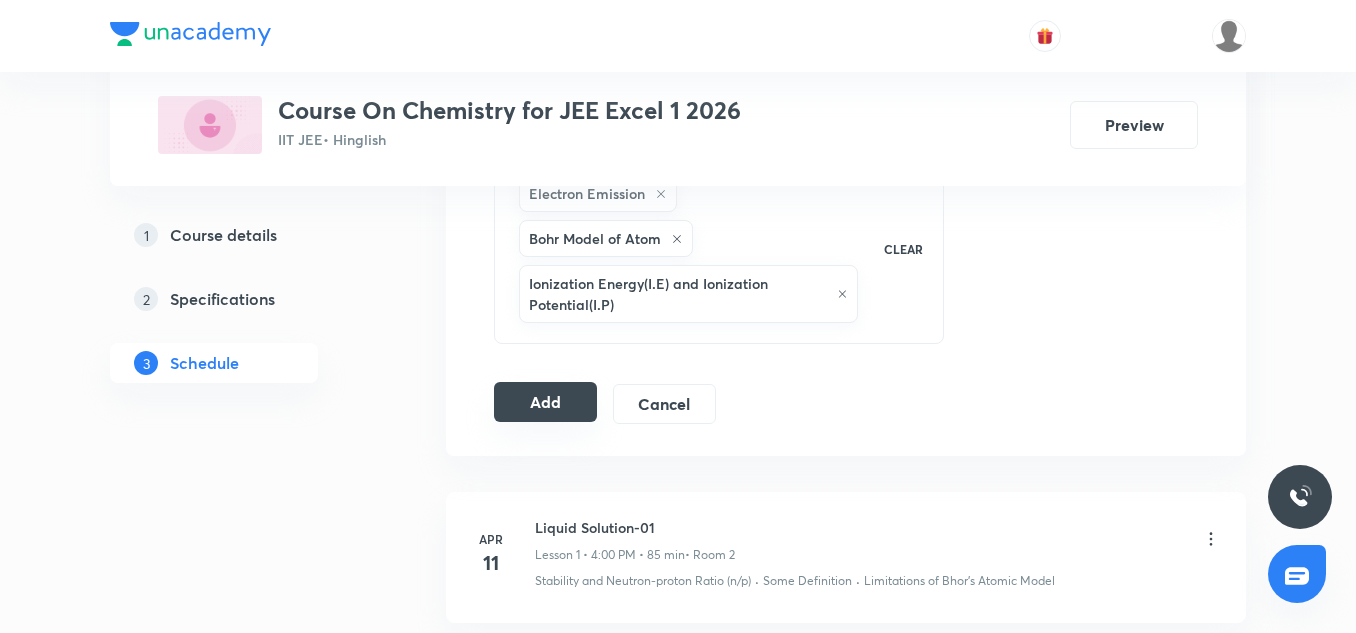click on "Add" at bounding box center (545, 402) 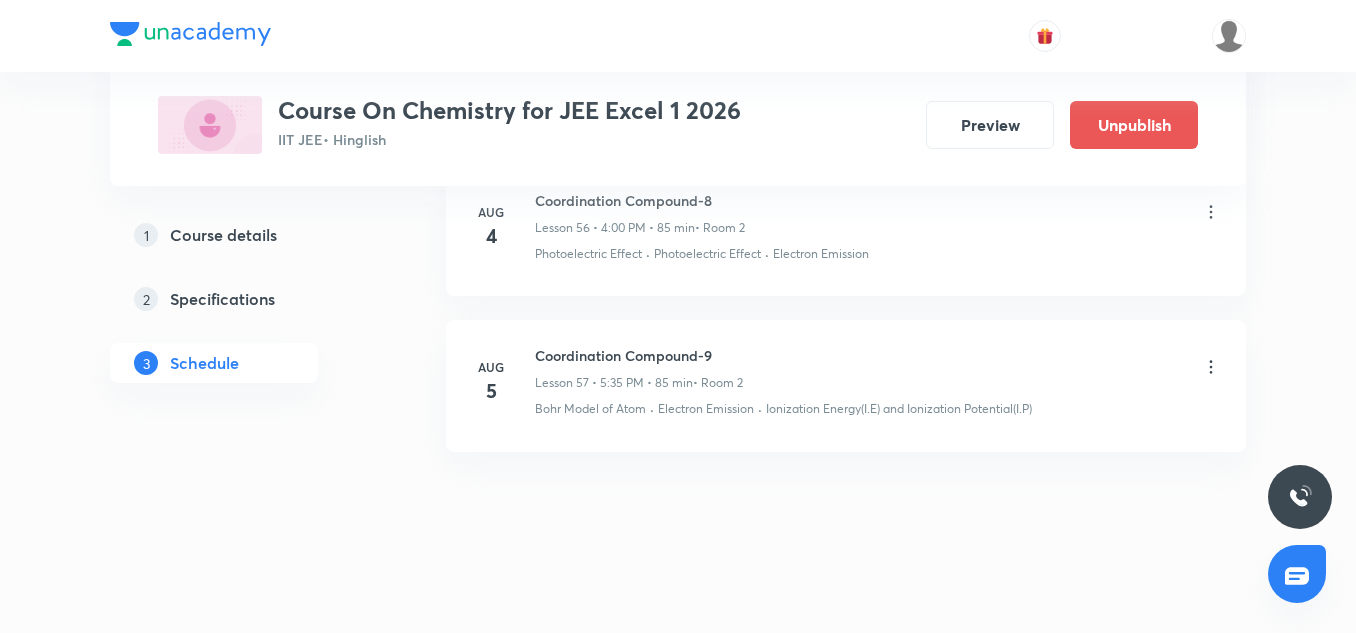 scroll, scrollTop: 8962, scrollLeft: 0, axis: vertical 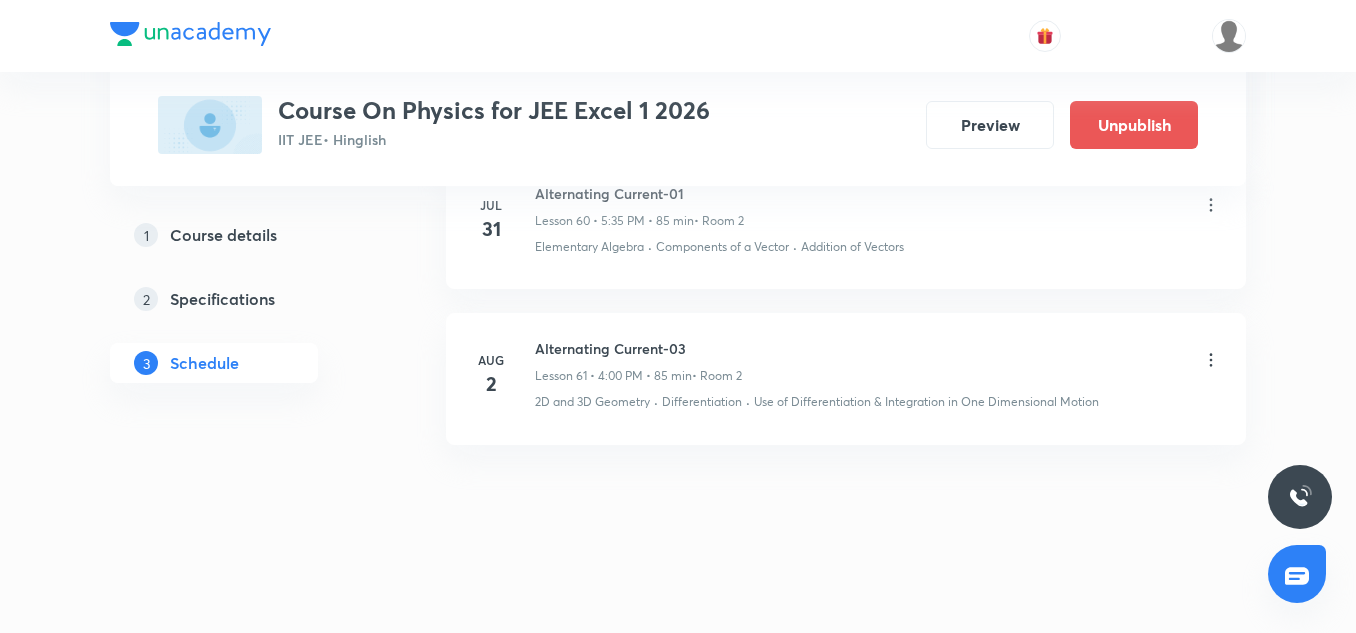click on "Alternating Current-03" at bounding box center (638, 348) 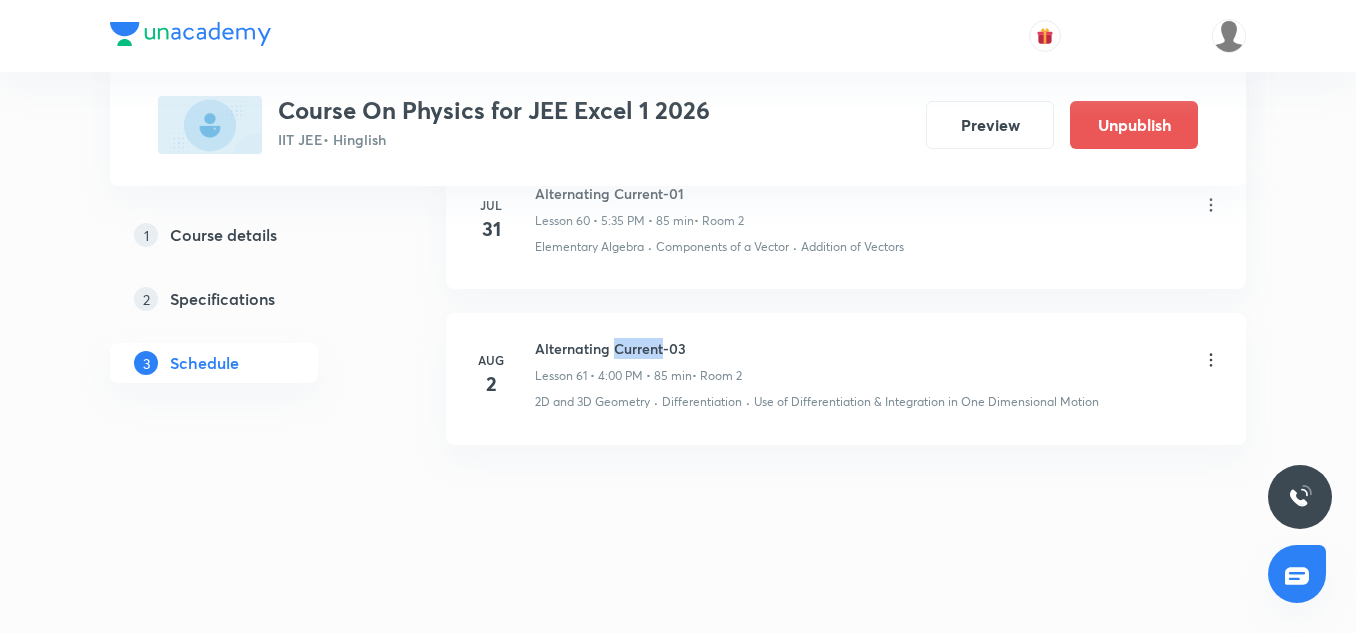 click on "Alternating Current-03" at bounding box center (638, 348) 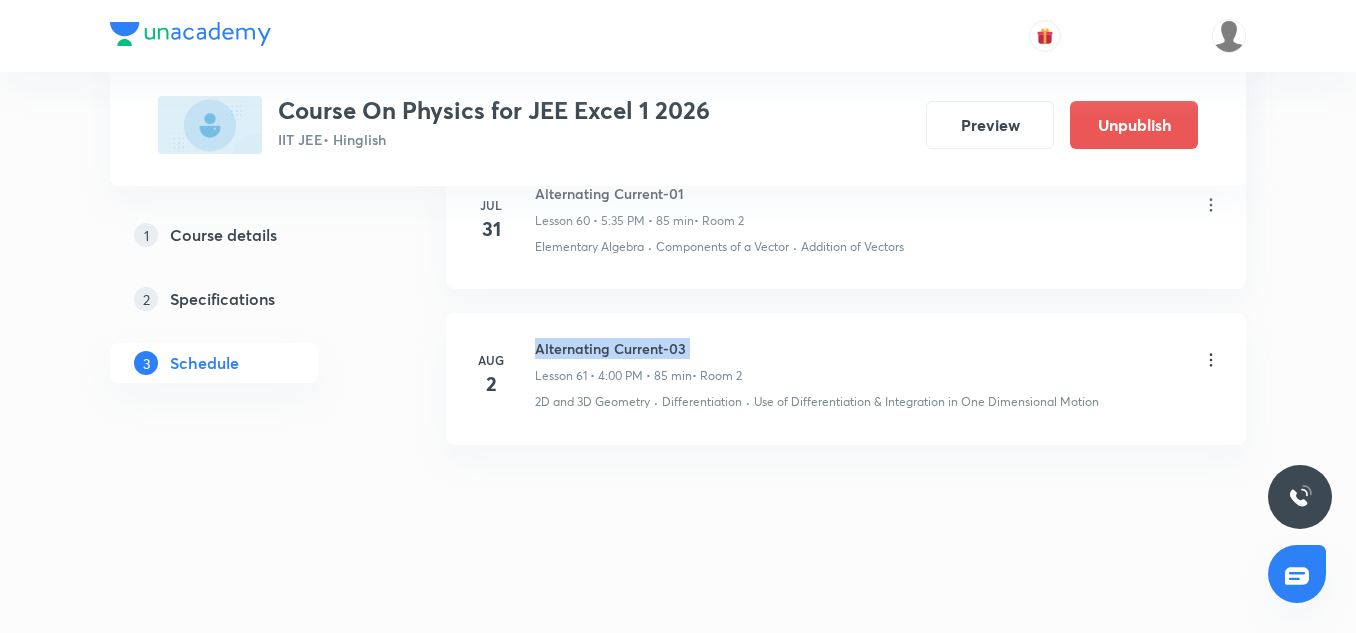 click on "Alternating Current-03" at bounding box center [638, 348] 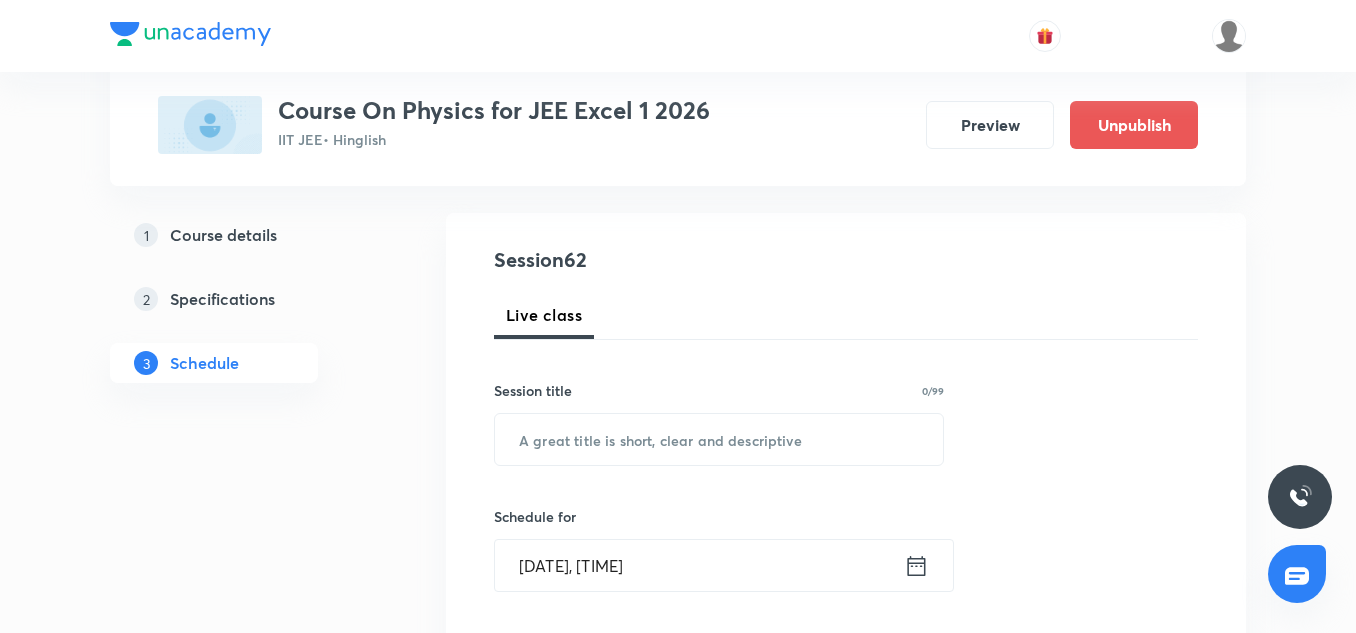 scroll, scrollTop: 210, scrollLeft: 0, axis: vertical 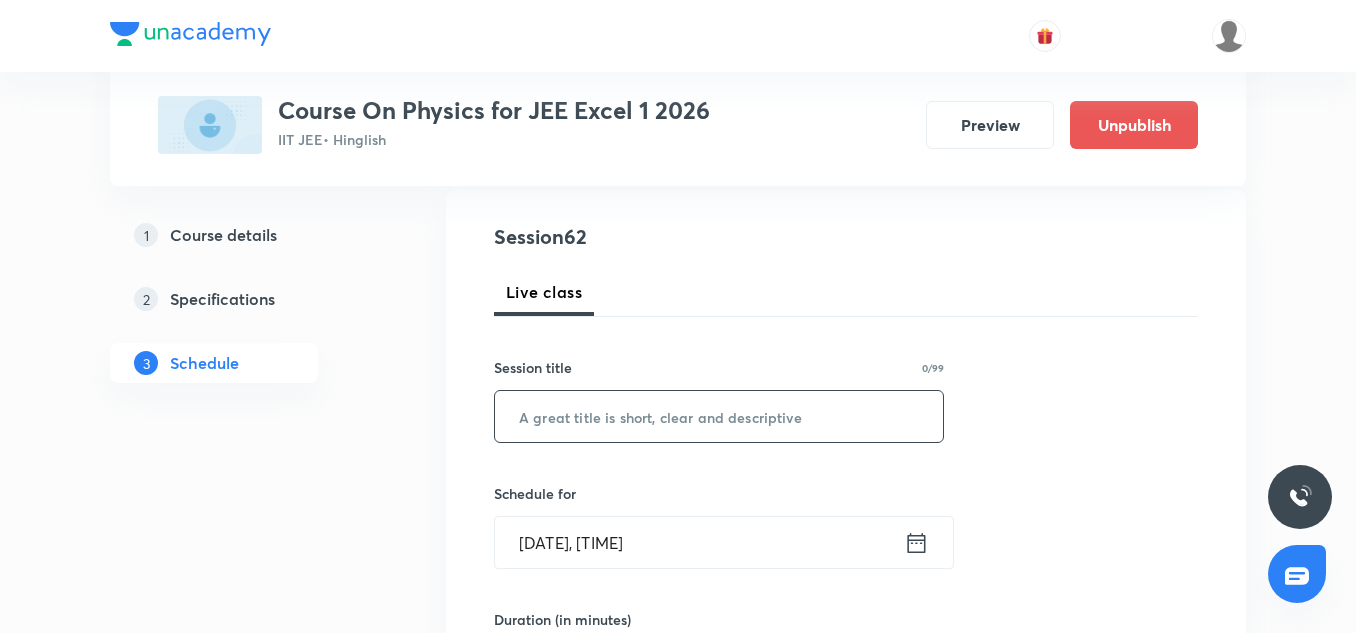 click at bounding box center (719, 416) 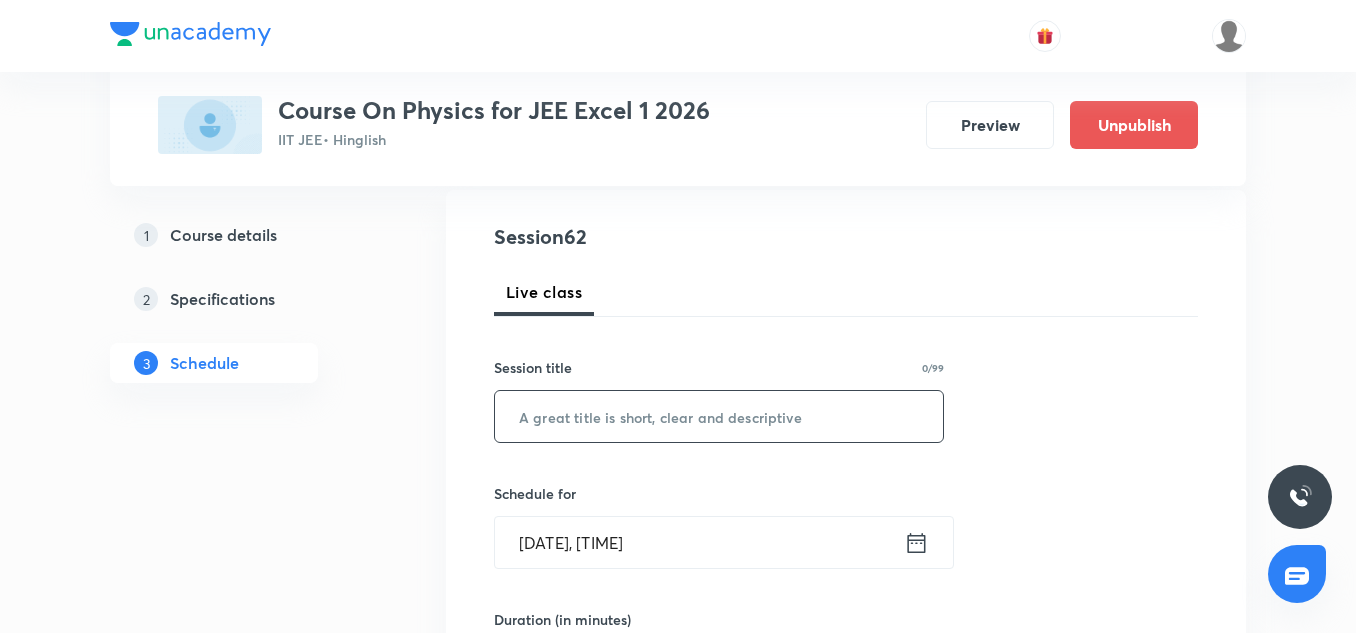 paste on "Alternating Current-03" 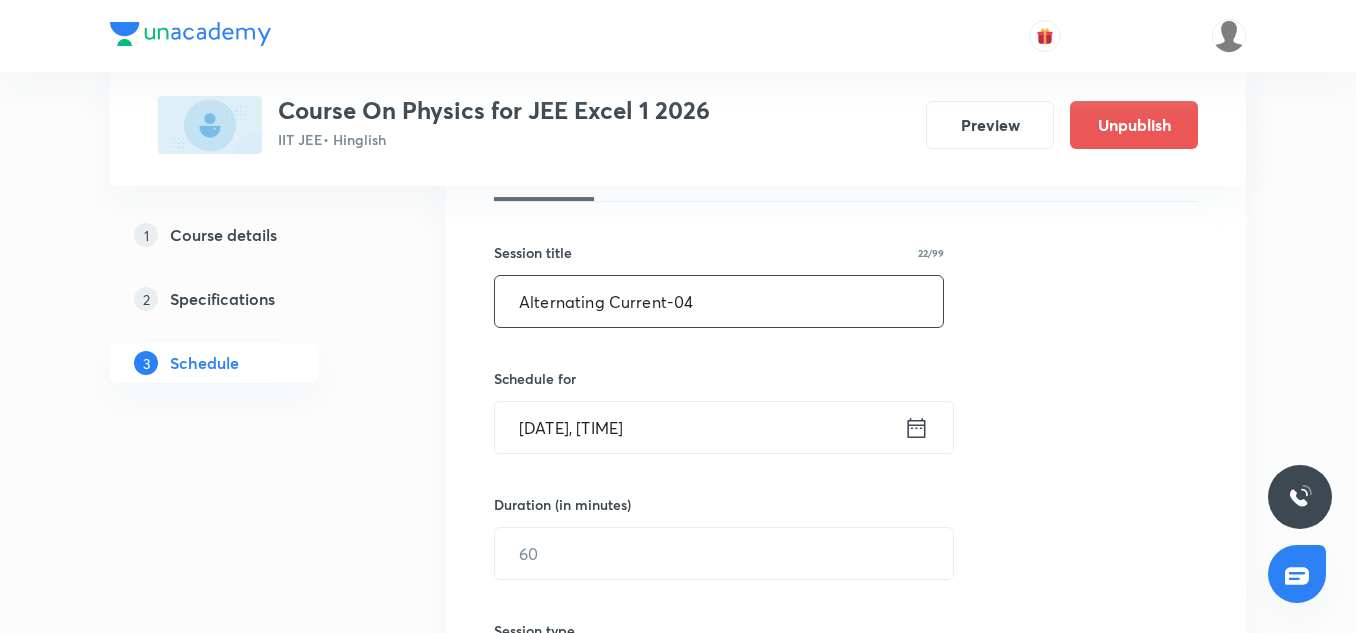 scroll, scrollTop: 326, scrollLeft: 0, axis: vertical 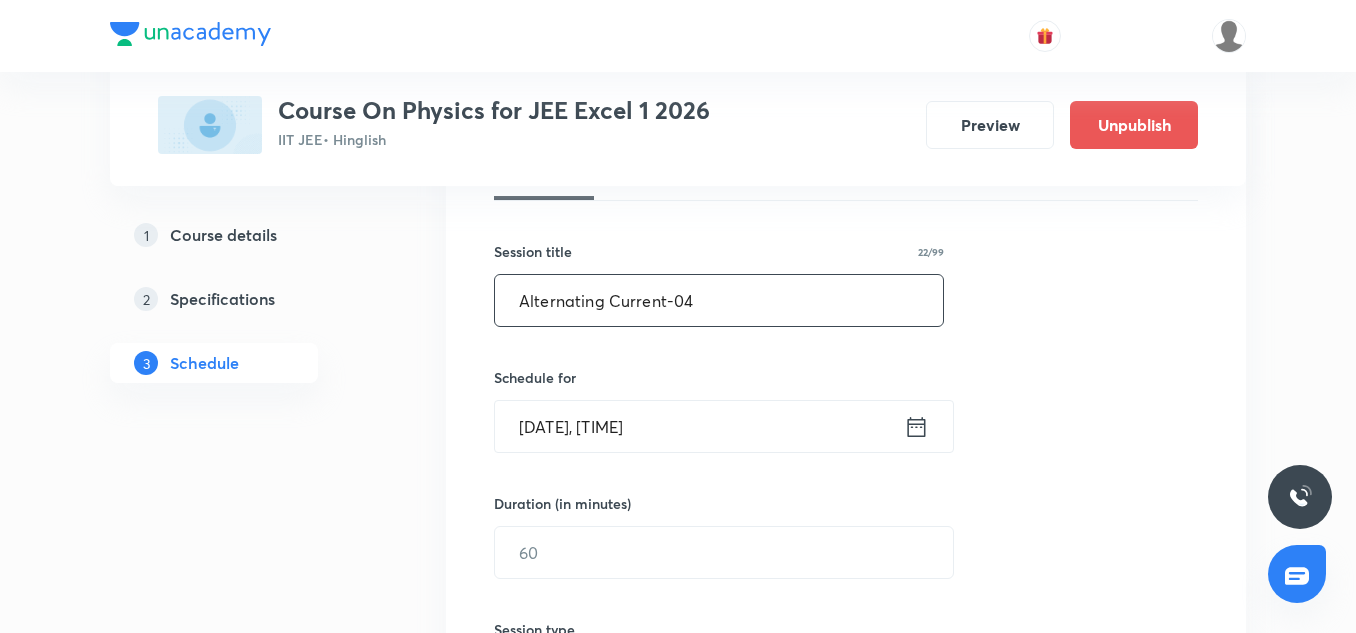 type on "Alternating Current-04" 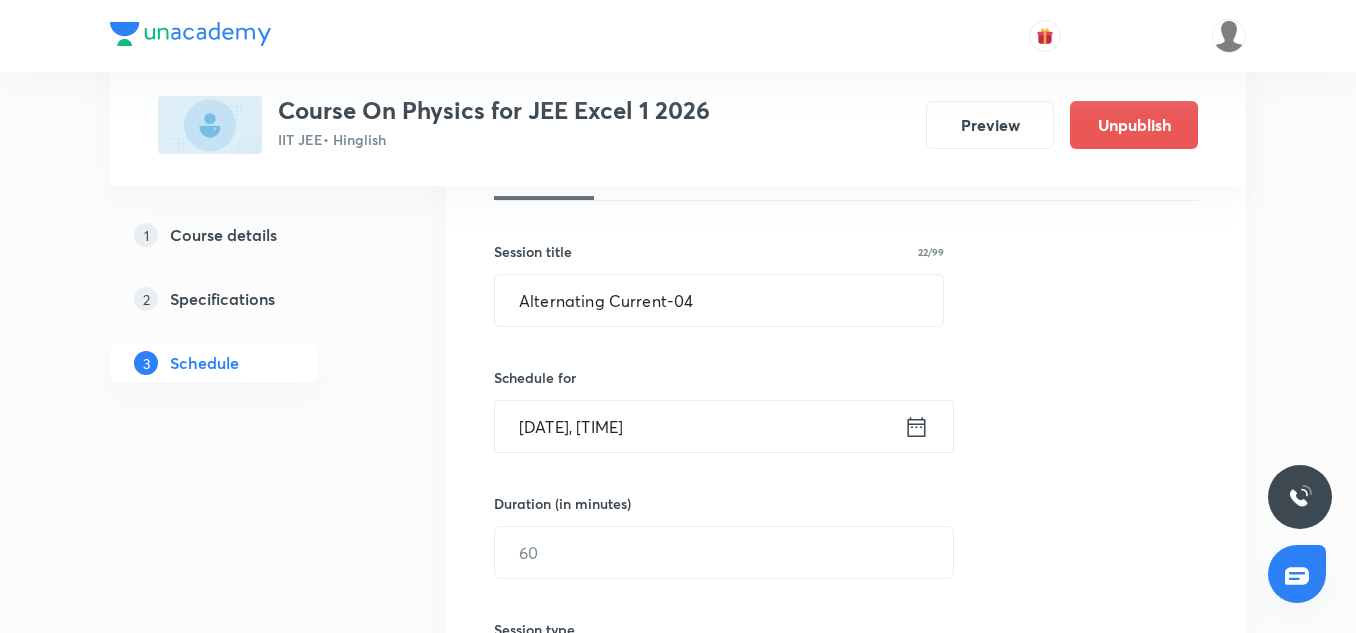 click on "Aug 5, 2025, 11:41 AM" at bounding box center [699, 426] 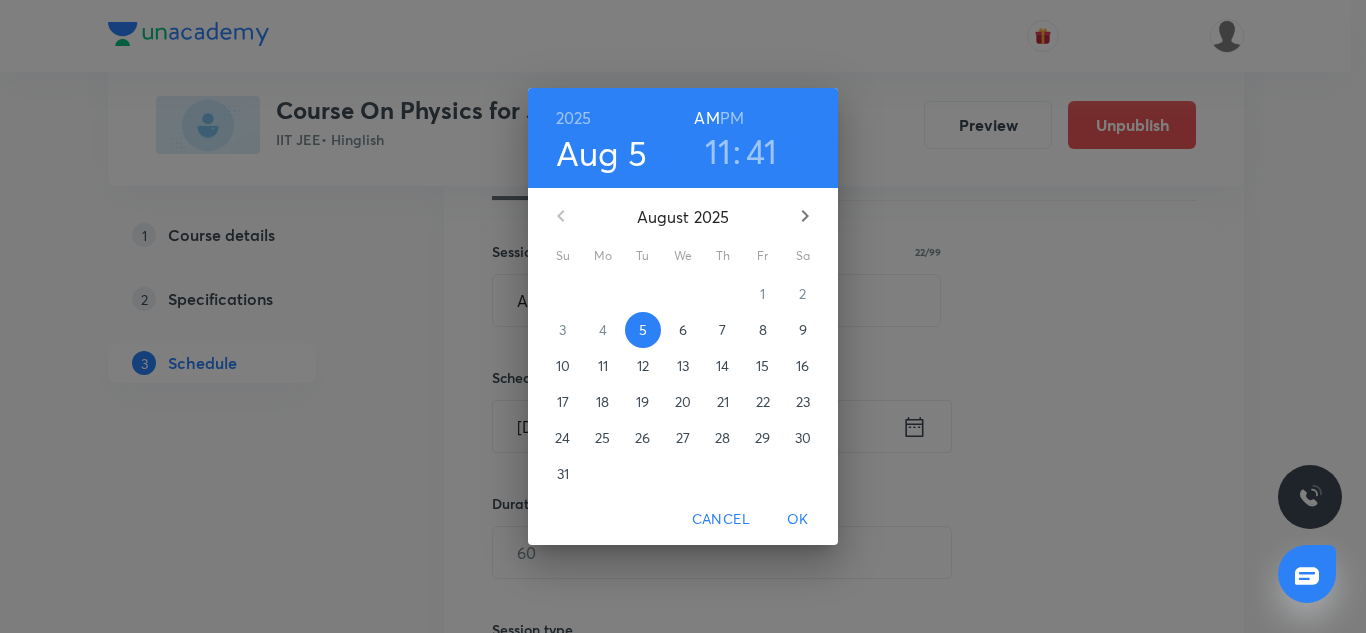 click on "11" at bounding box center (718, 151) 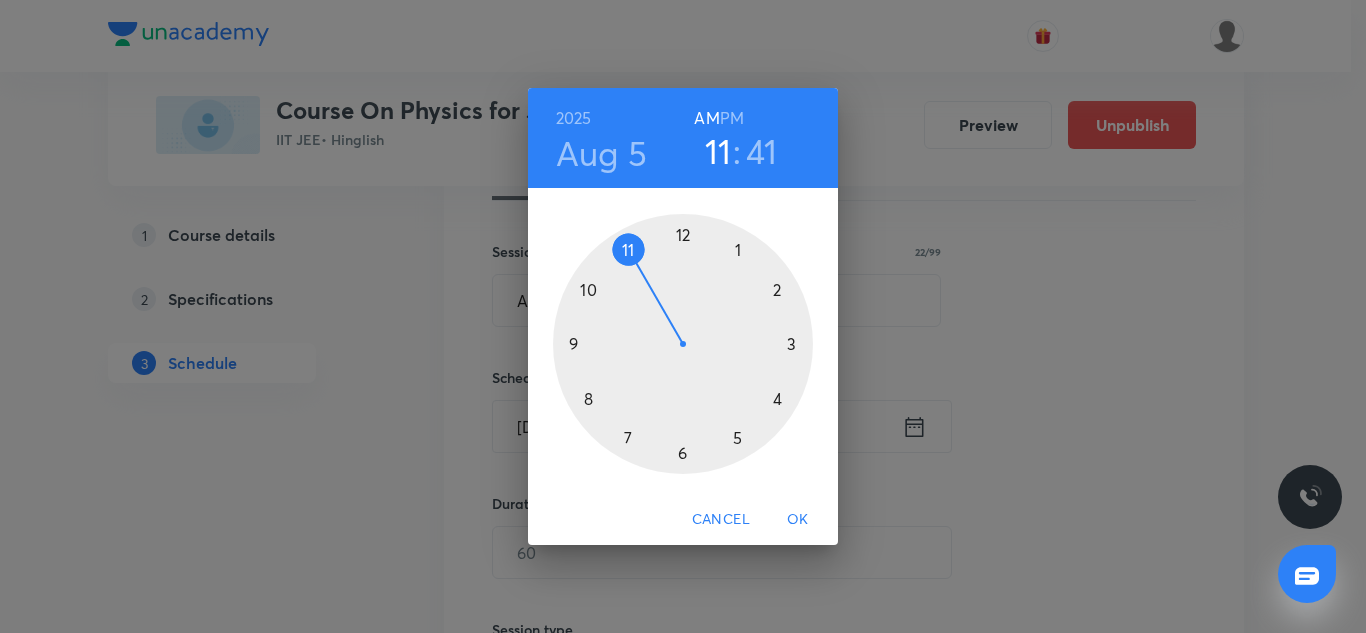 click on "PM" at bounding box center (732, 118) 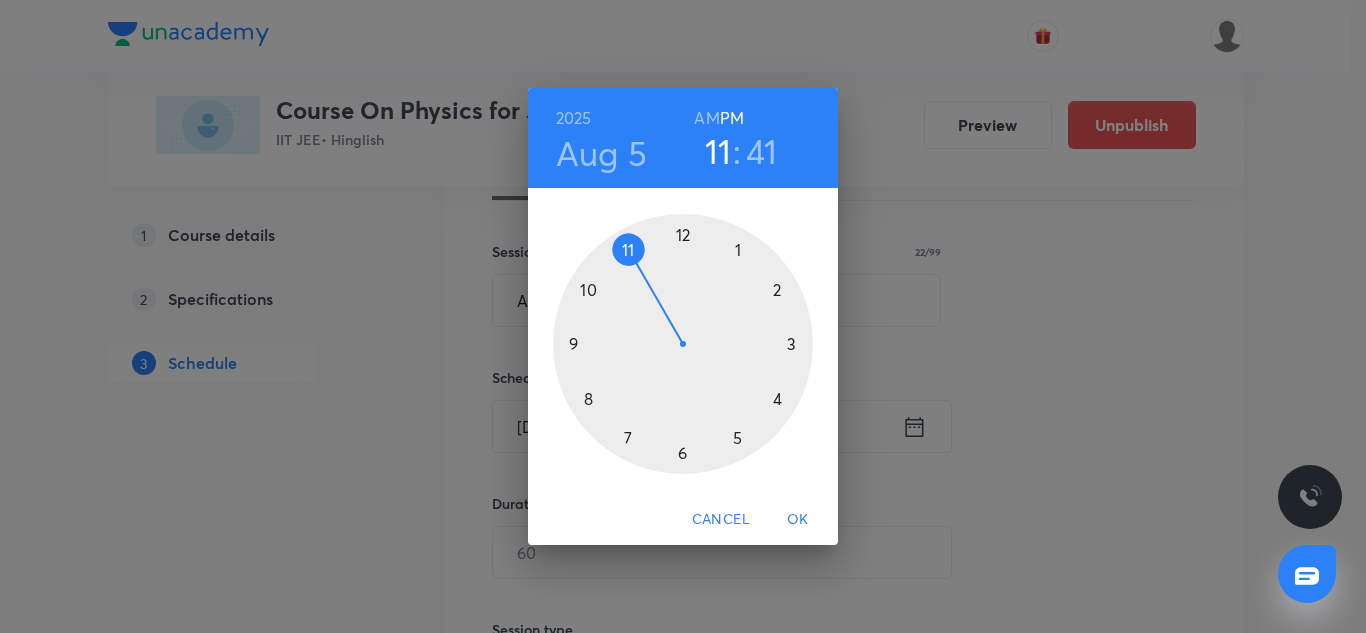 click at bounding box center (683, 344) 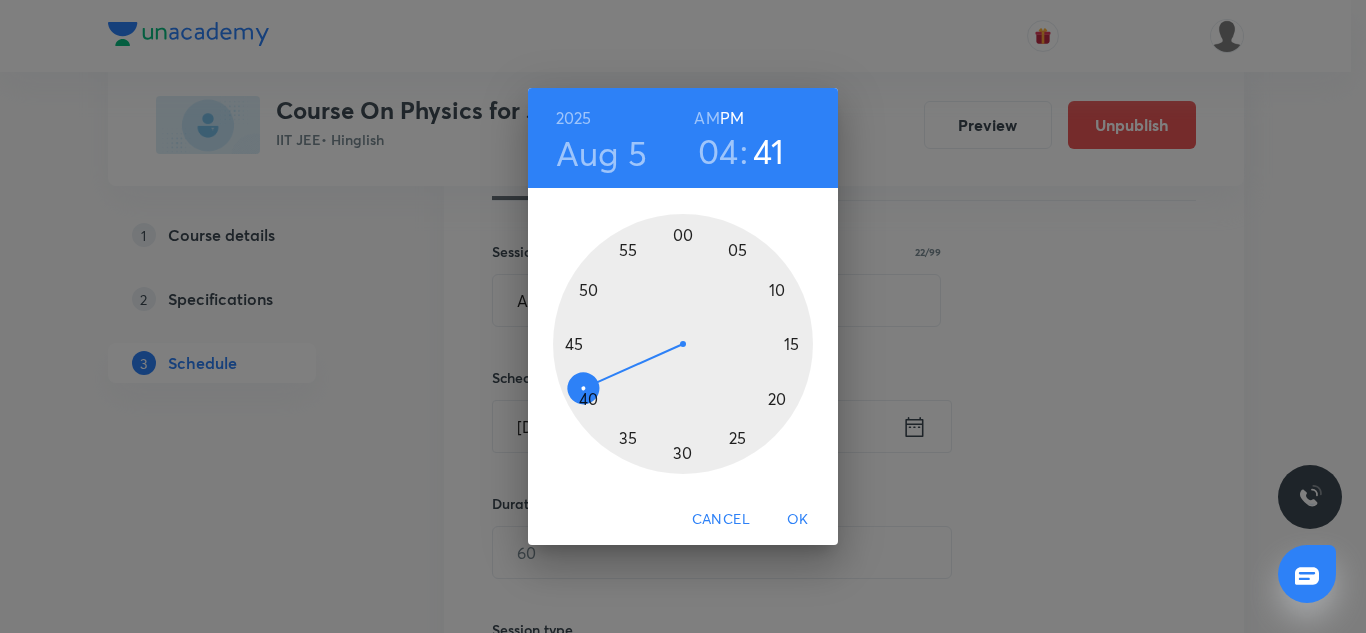 click at bounding box center (683, 344) 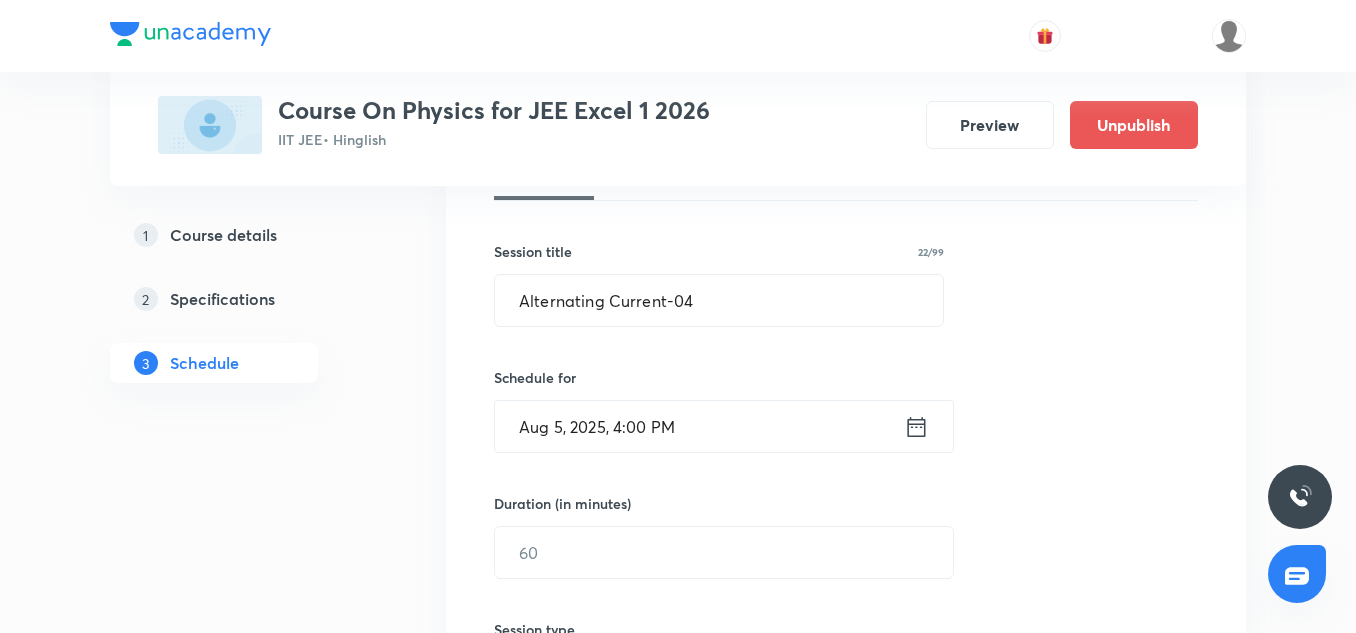 scroll, scrollTop: 416, scrollLeft: 0, axis: vertical 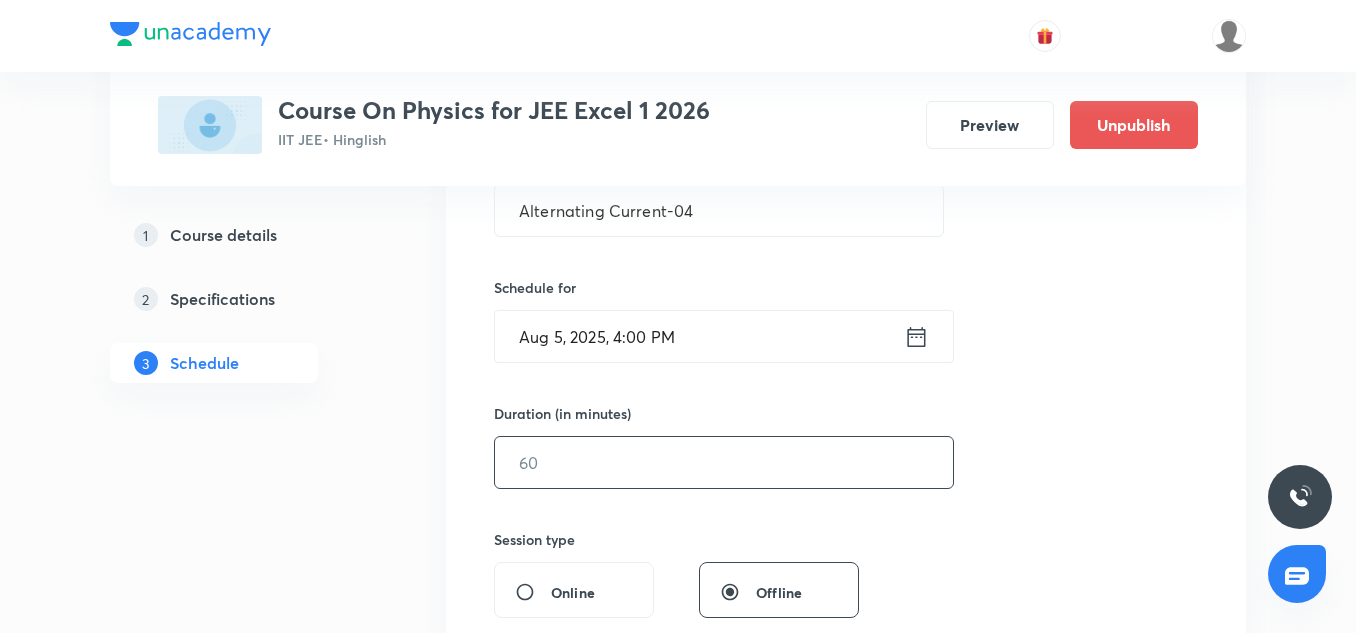 click at bounding box center (724, 462) 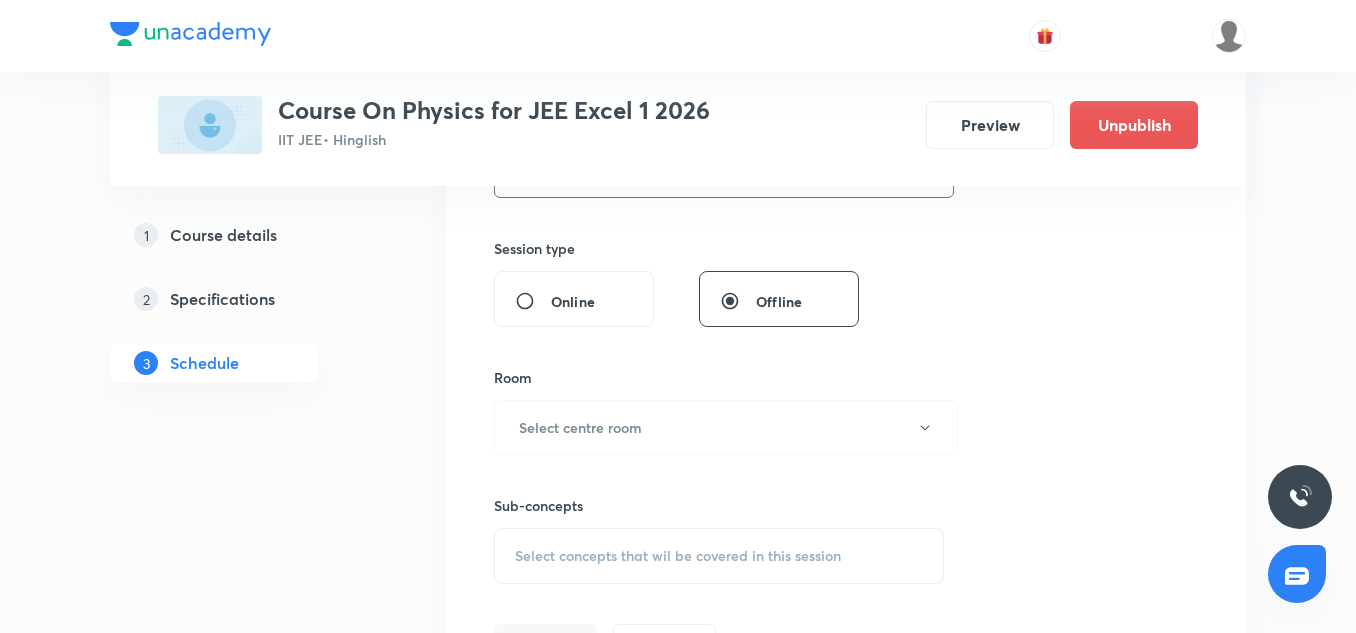 scroll, scrollTop: 709, scrollLeft: 0, axis: vertical 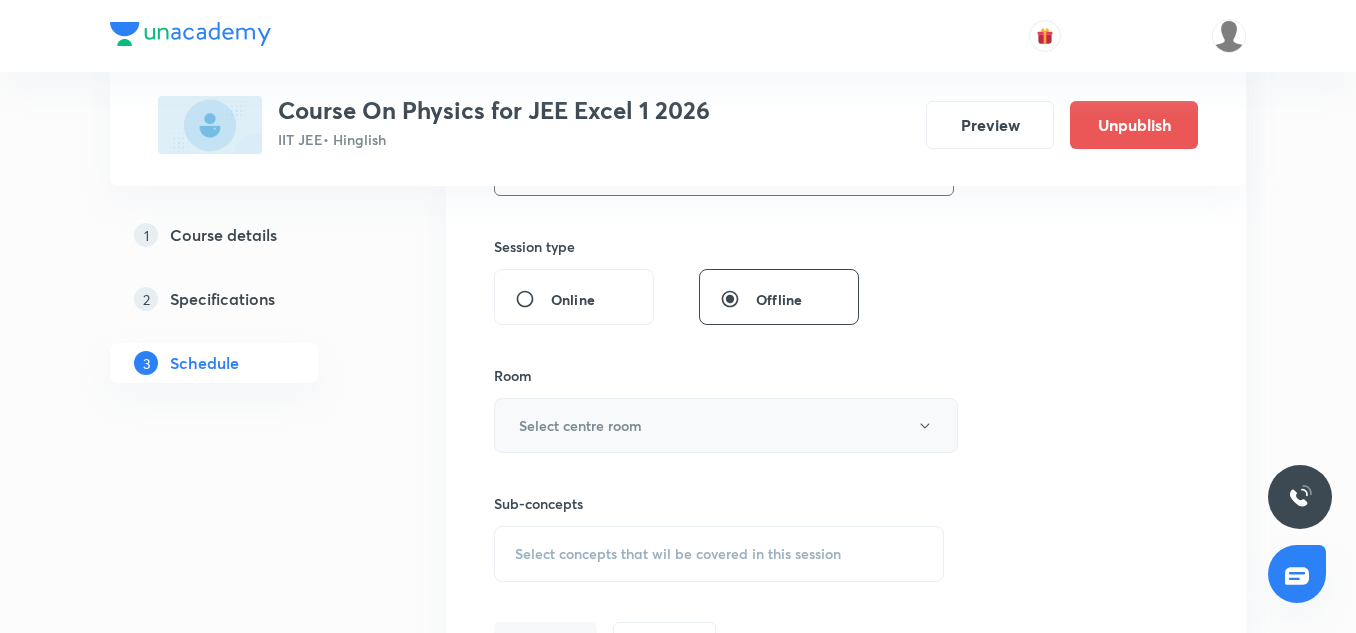 type on "85" 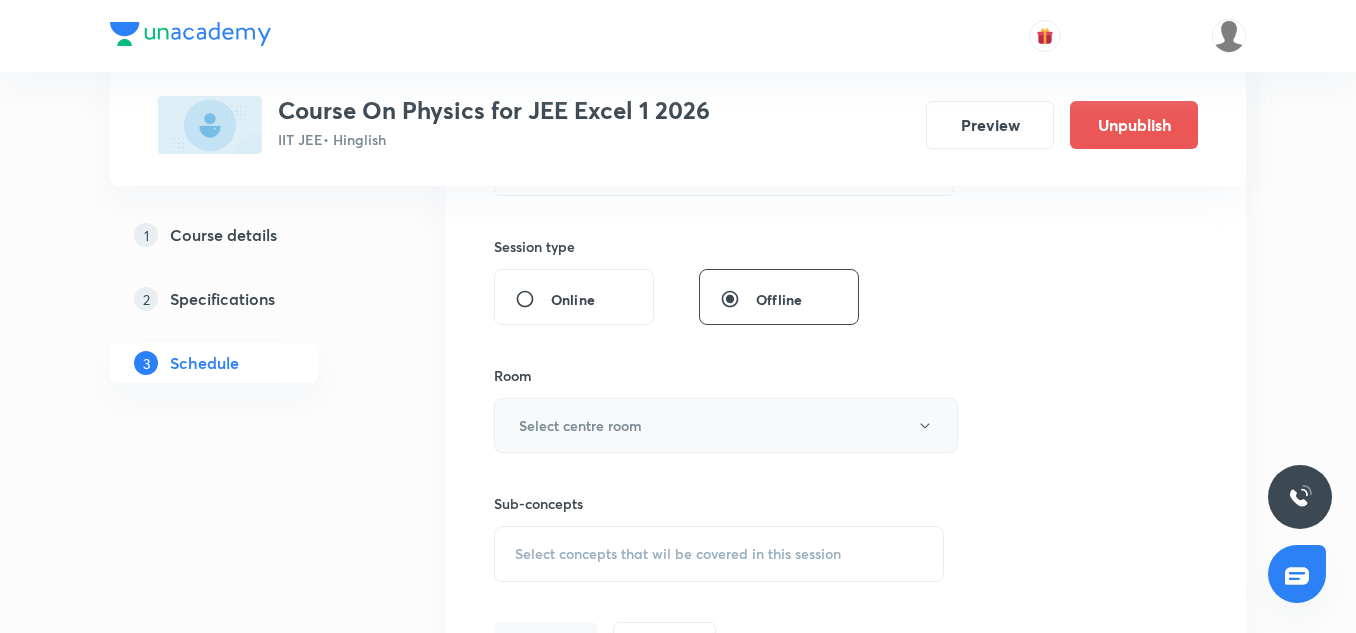 click on "Select centre room" at bounding box center (580, 425) 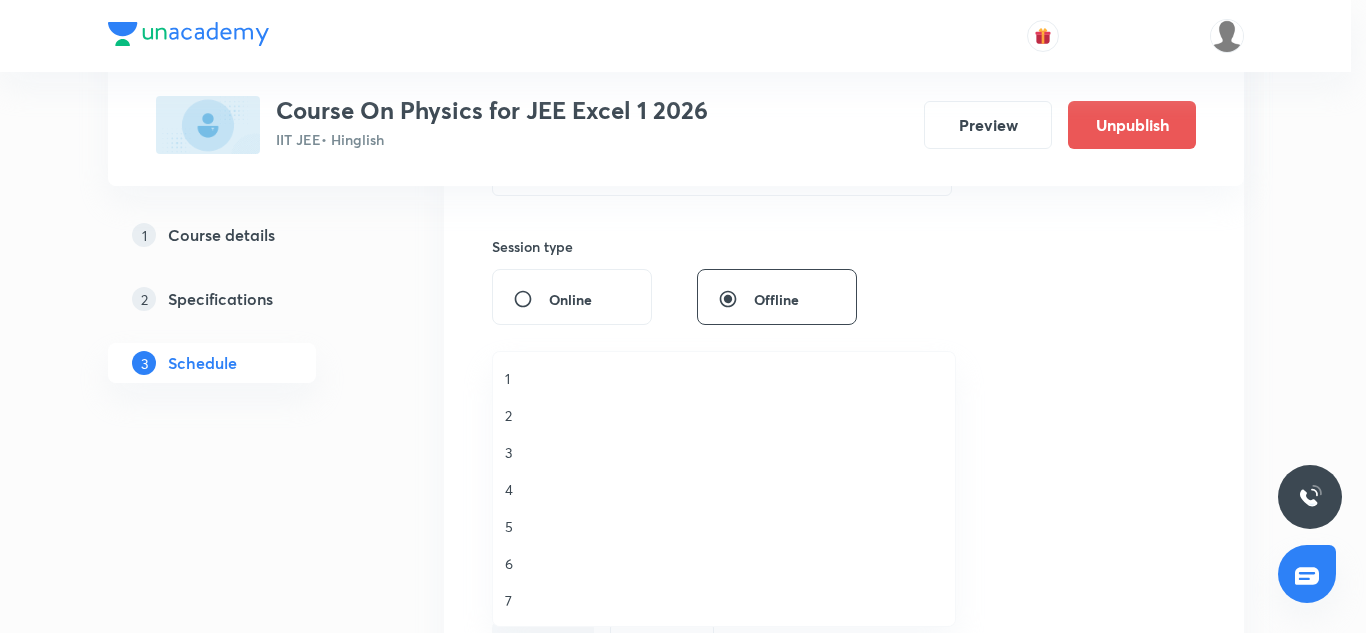 click on "2" at bounding box center (724, 415) 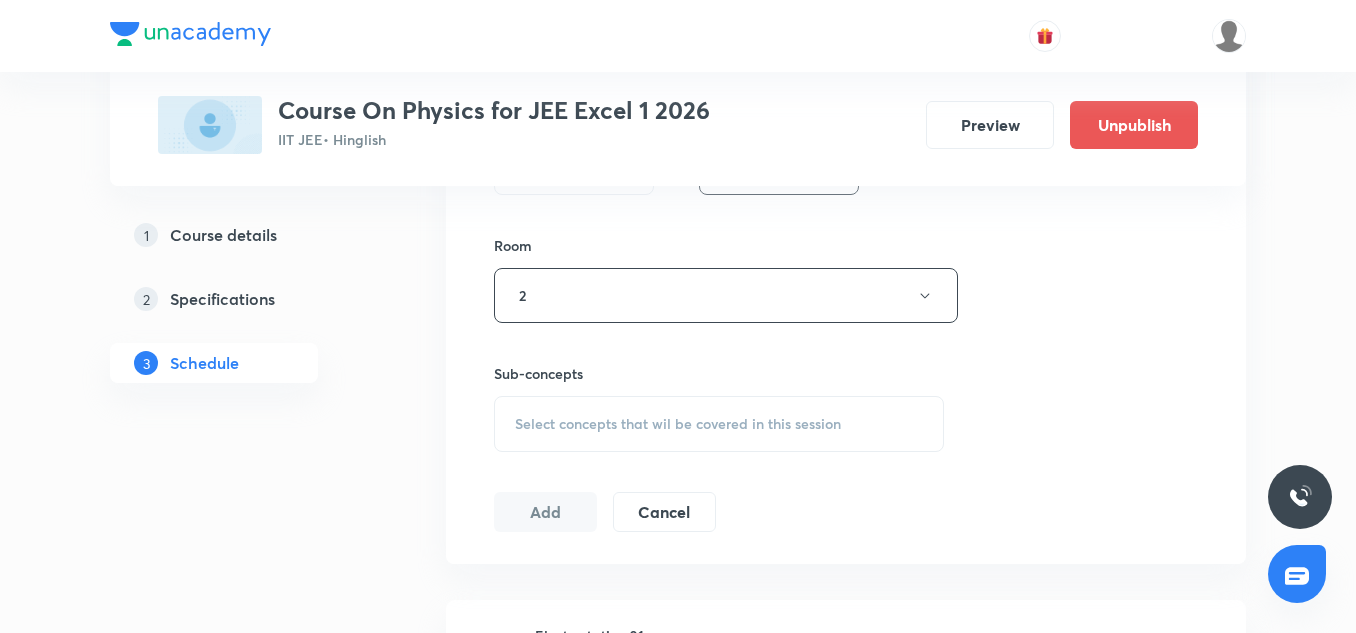 click on "Select concepts that wil be covered in this session" at bounding box center (719, 424) 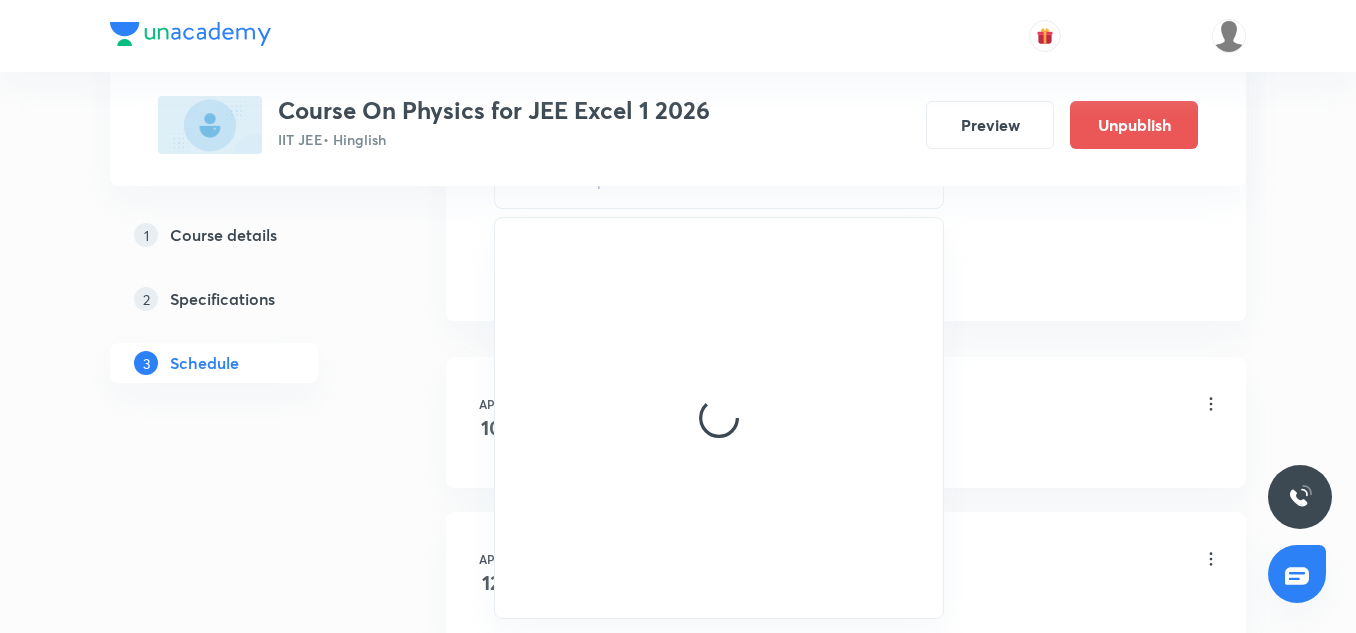 scroll, scrollTop: 1132, scrollLeft: 0, axis: vertical 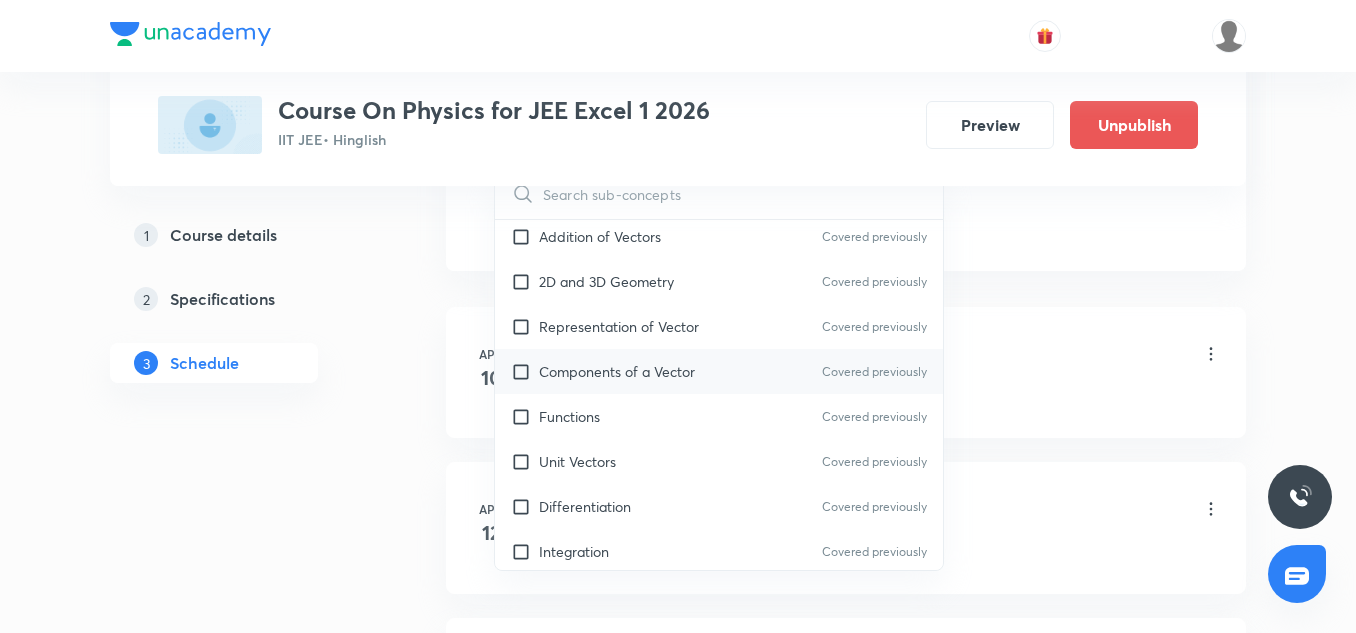 click on "Components of a Vector" at bounding box center (617, 371) 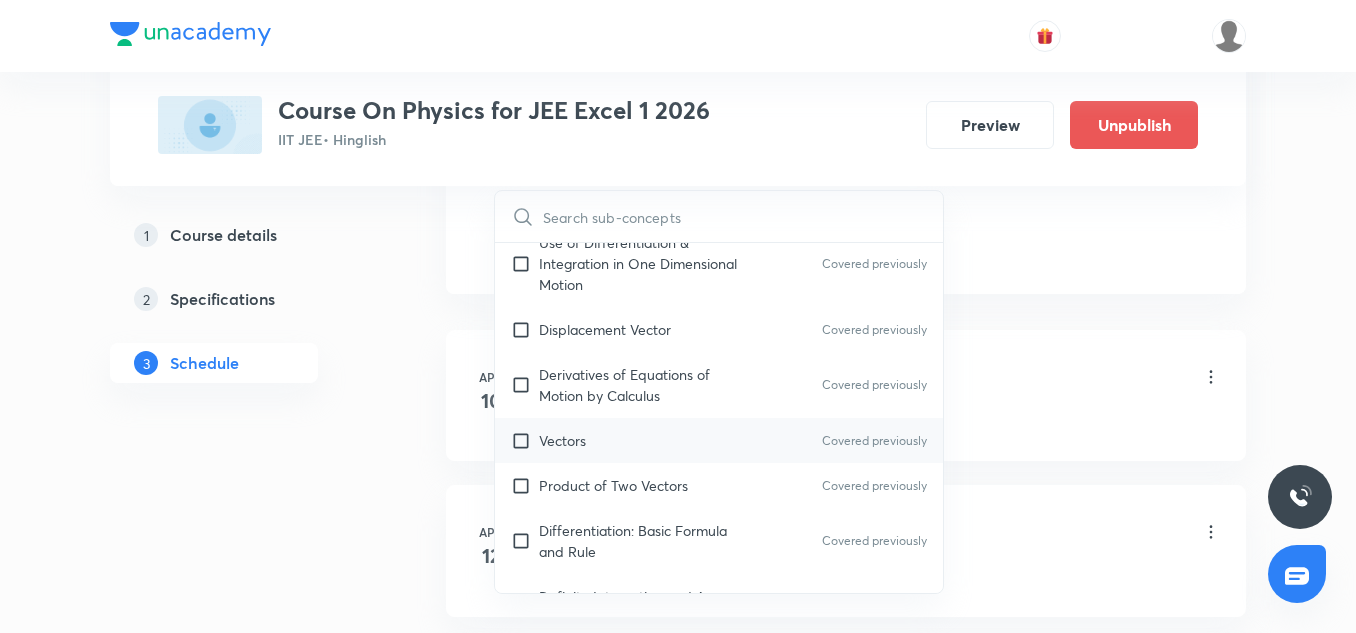 scroll, scrollTop: 850, scrollLeft: 0, axis: vertical 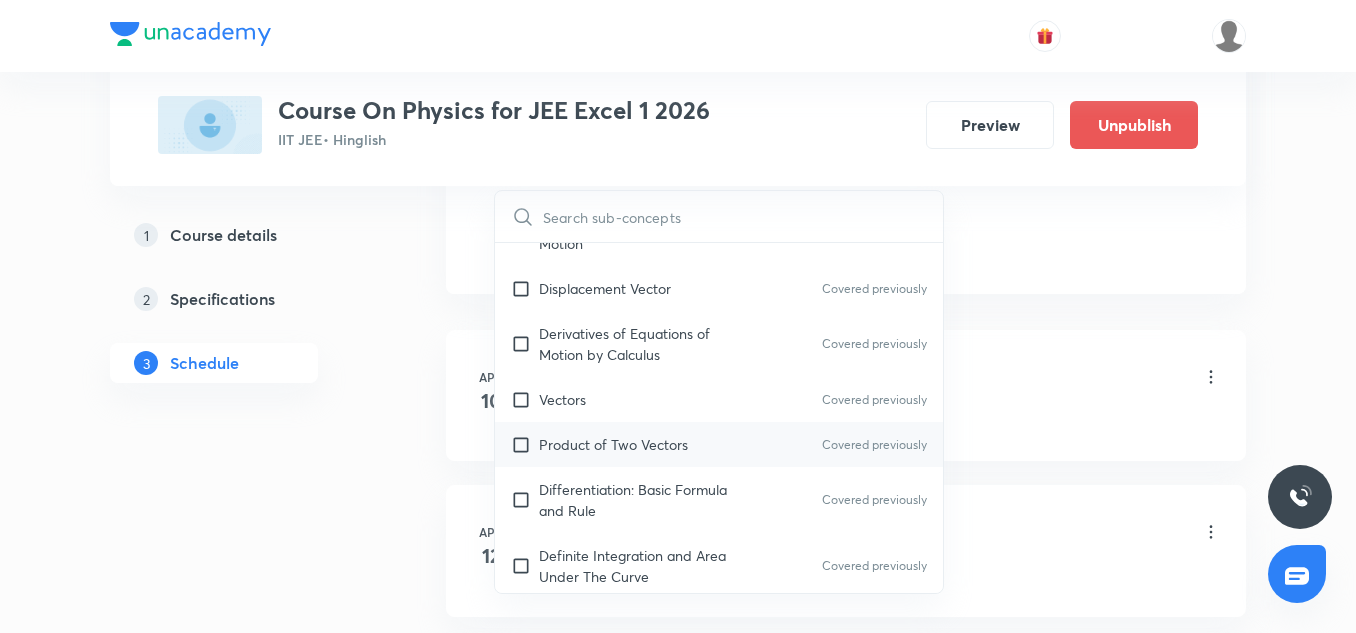 click on "Product of Two Vectors" at bounding box center (613, 444) 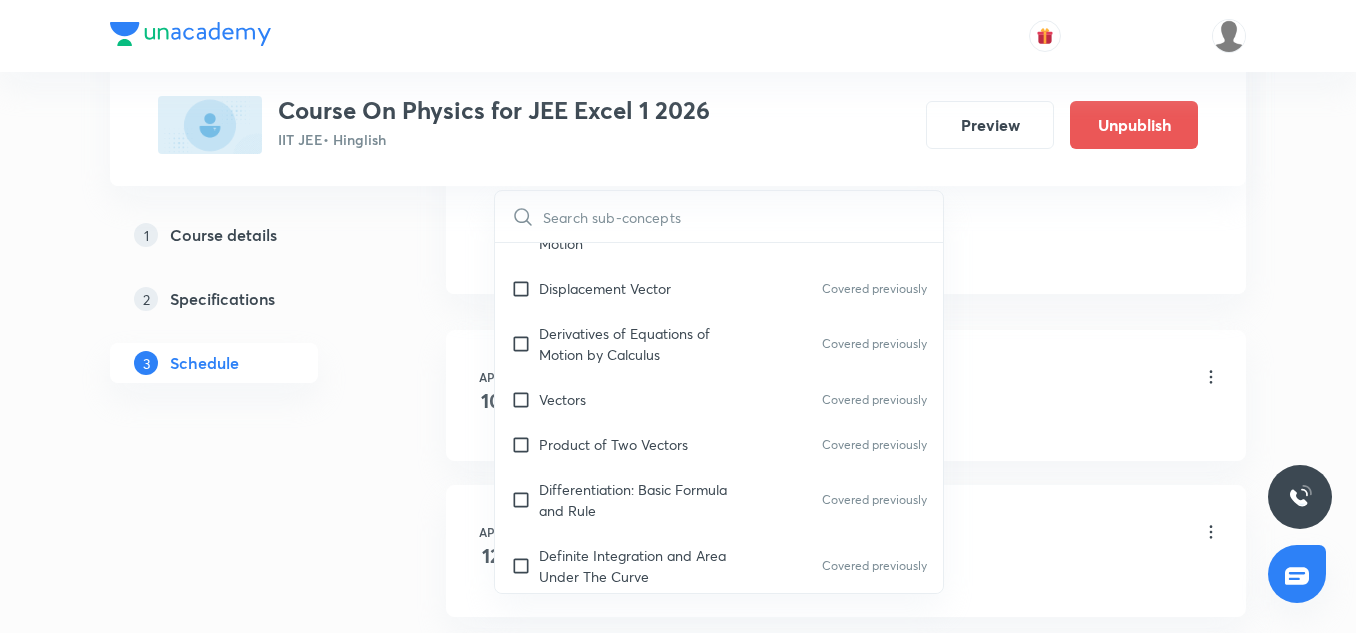 checkbox on "true" 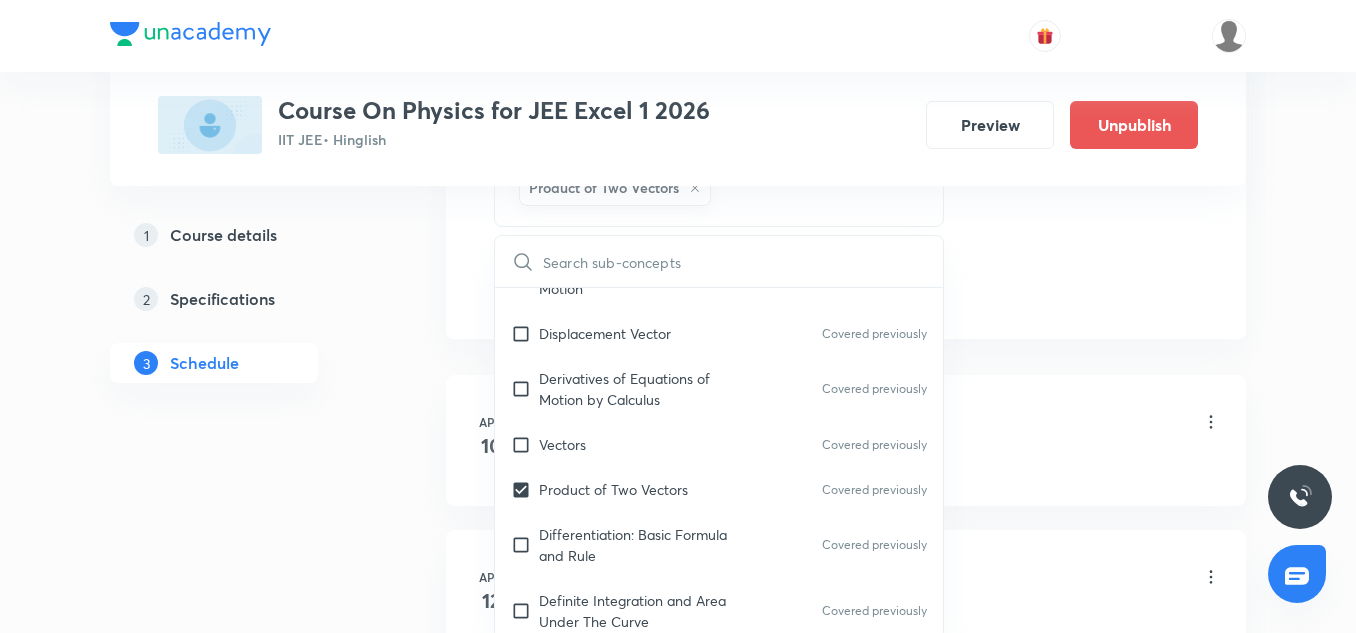 click on "Schedule 61  classes Session  62 Live class Session title 22/99 Alternating Current-04 ​ Schedule for Aug 5, 2025, 4:00 PM ​ Duration (in minutes) 85 ​   Session type Online Offline Room 2 Sub-concepts Components of a Vector Product of Two Vectors CLEAR ​ Physics Mock Questions Physics Mock Questions Group_Test Covered previously Mathematical Tools Vectors and Scalars  Covered previously Elementary Algebra Covered previously Basic Trigonometry Covered previously Addition of Vectors Covered previously 2D and 3D Geometry Covered previously Representation of Vector  Covered previously Components of a Vector Covered previously Functions Covered previously Unit Vectors Covered previously Differentiation Covered previously Integration Covered previously Rectangular Components of a Vector in Three Dimensions Covered previously Position Vector Covered previously Use of Differentiation & Integration in One Dimensional Motion Covered previously Displacement Vector Covered previously Covered previously Vectors 3" at bounding box center [846, 4647] 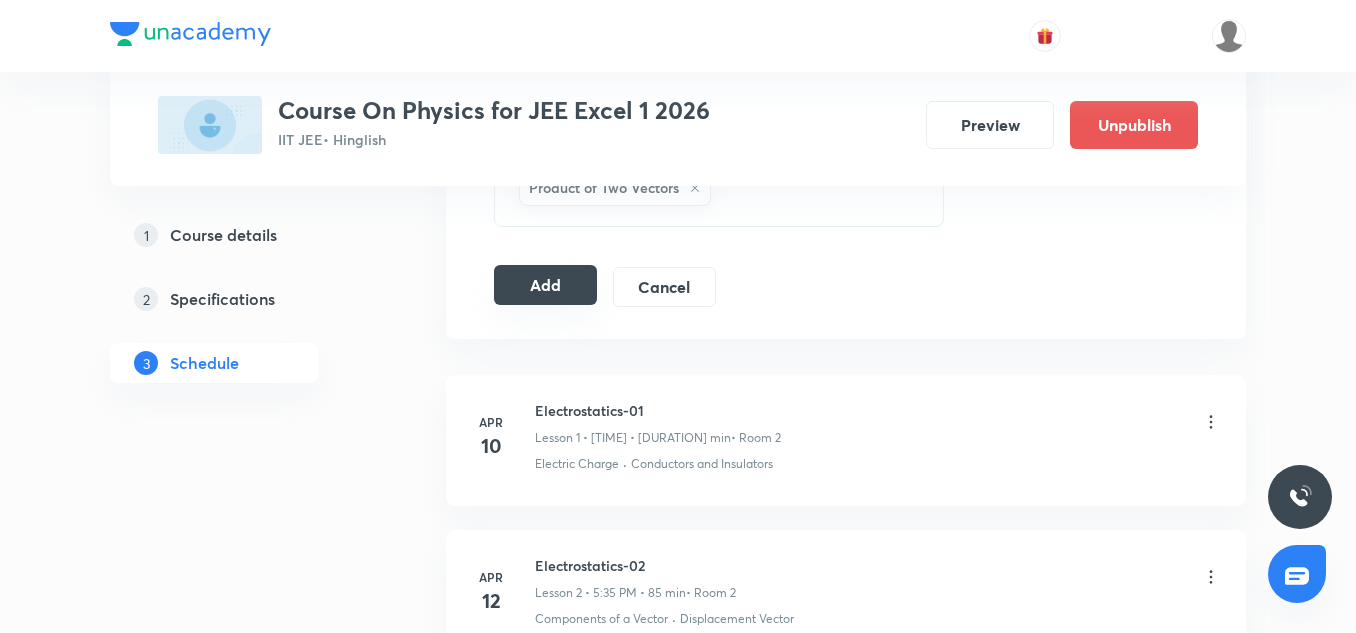 click on "Add" at bounding box center [545, 285] 